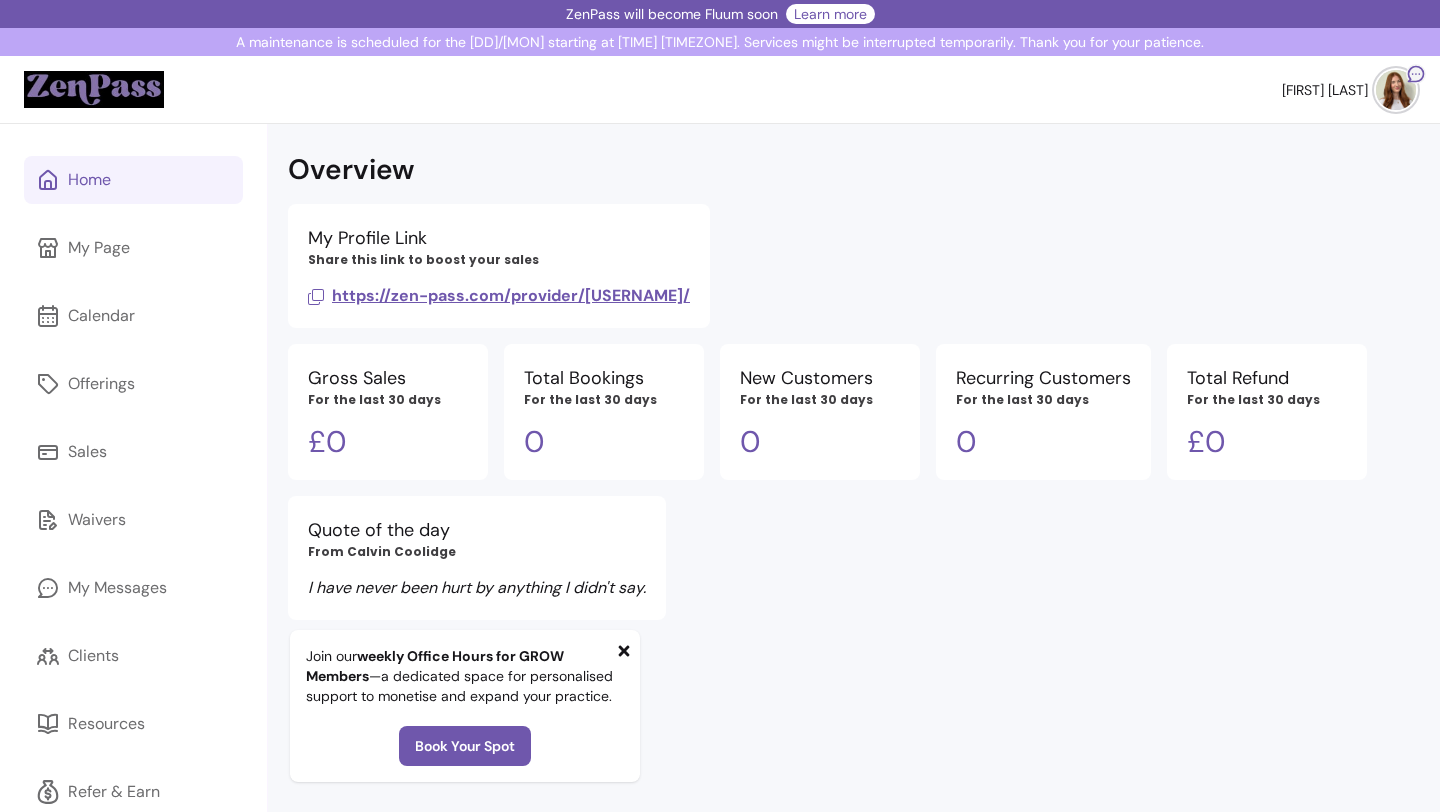 scroll, scrollTop: 0, scrollLeft: 0, axis: both 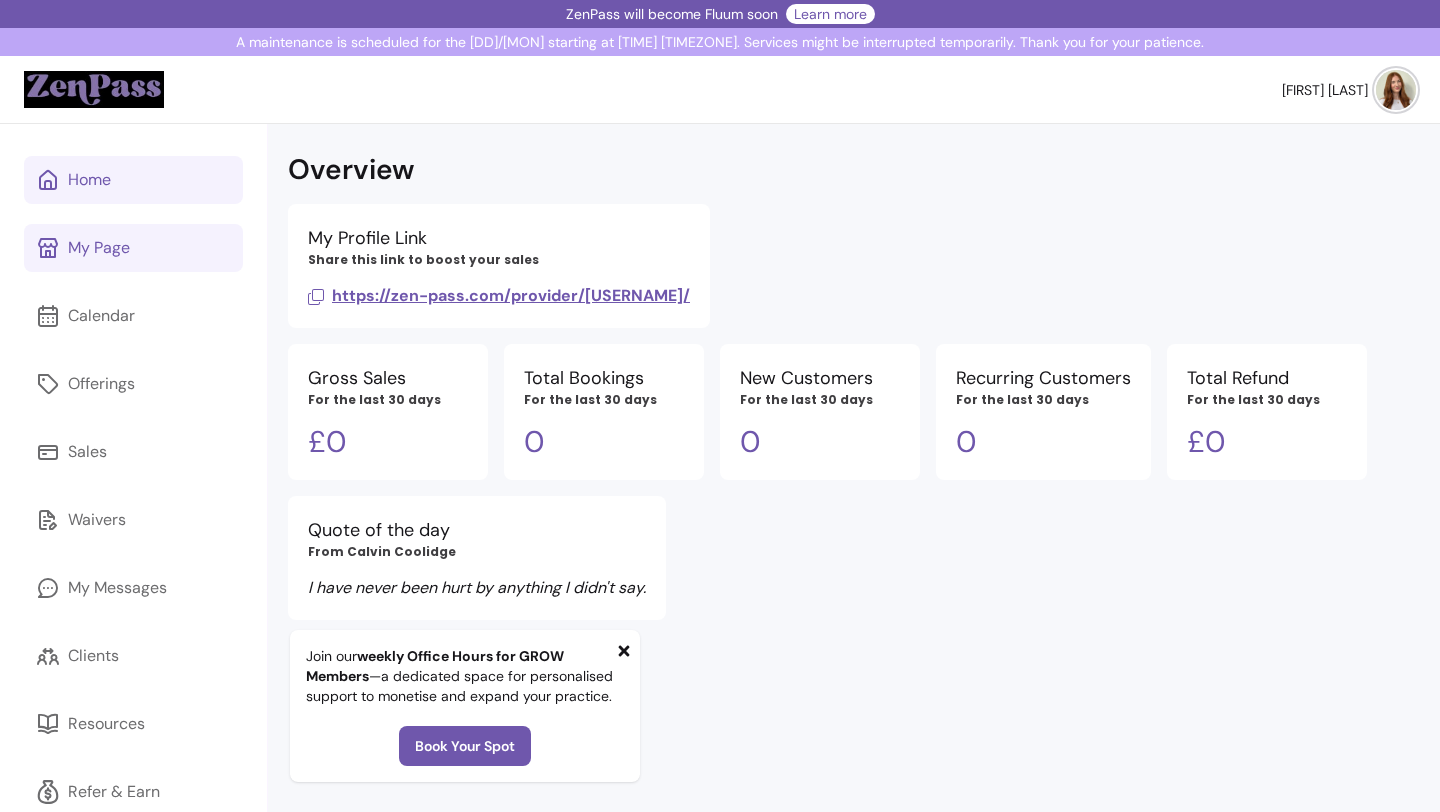 click on "My Page" at bounding box center [133, 248] 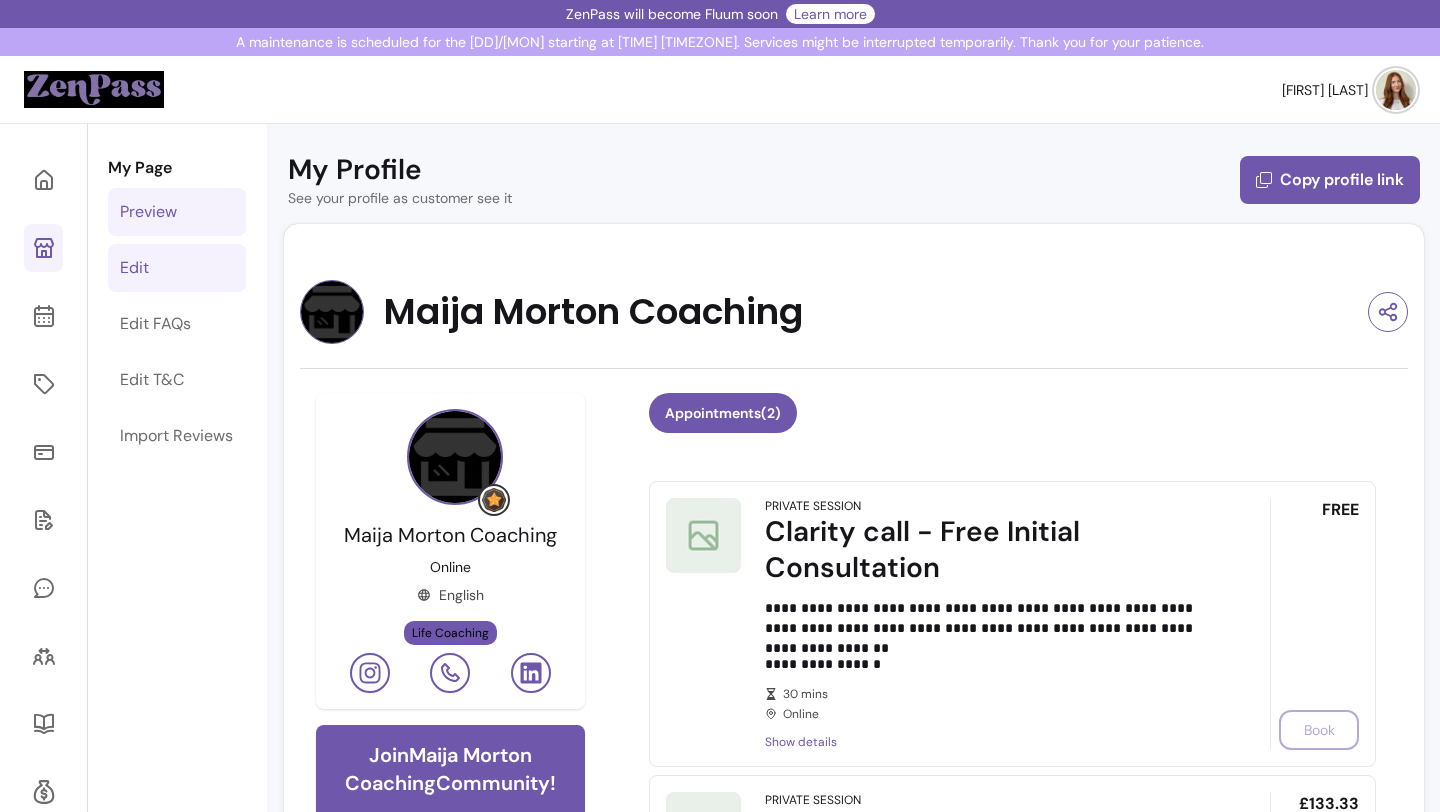 click on "Edit" at bounding box center [177, 268] 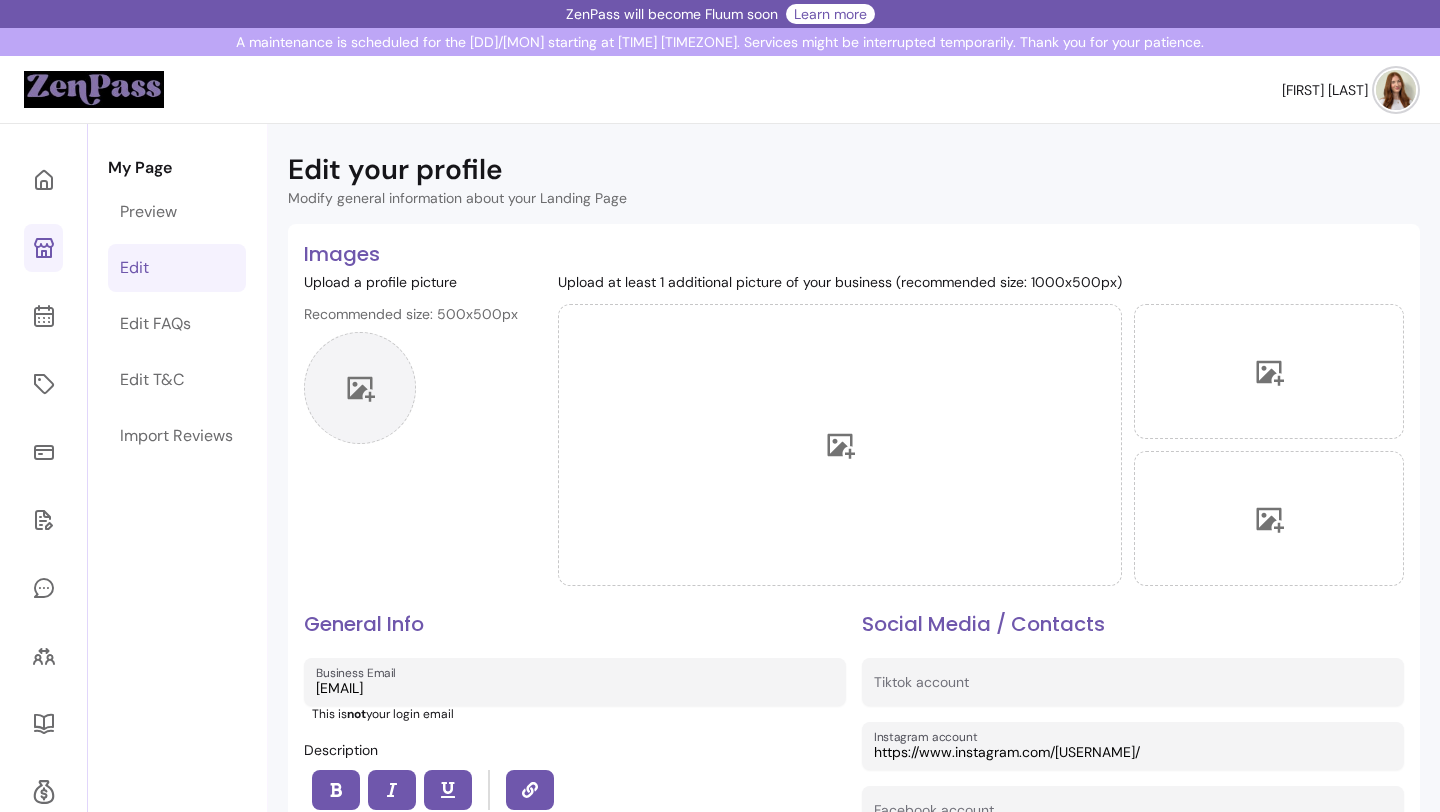 click 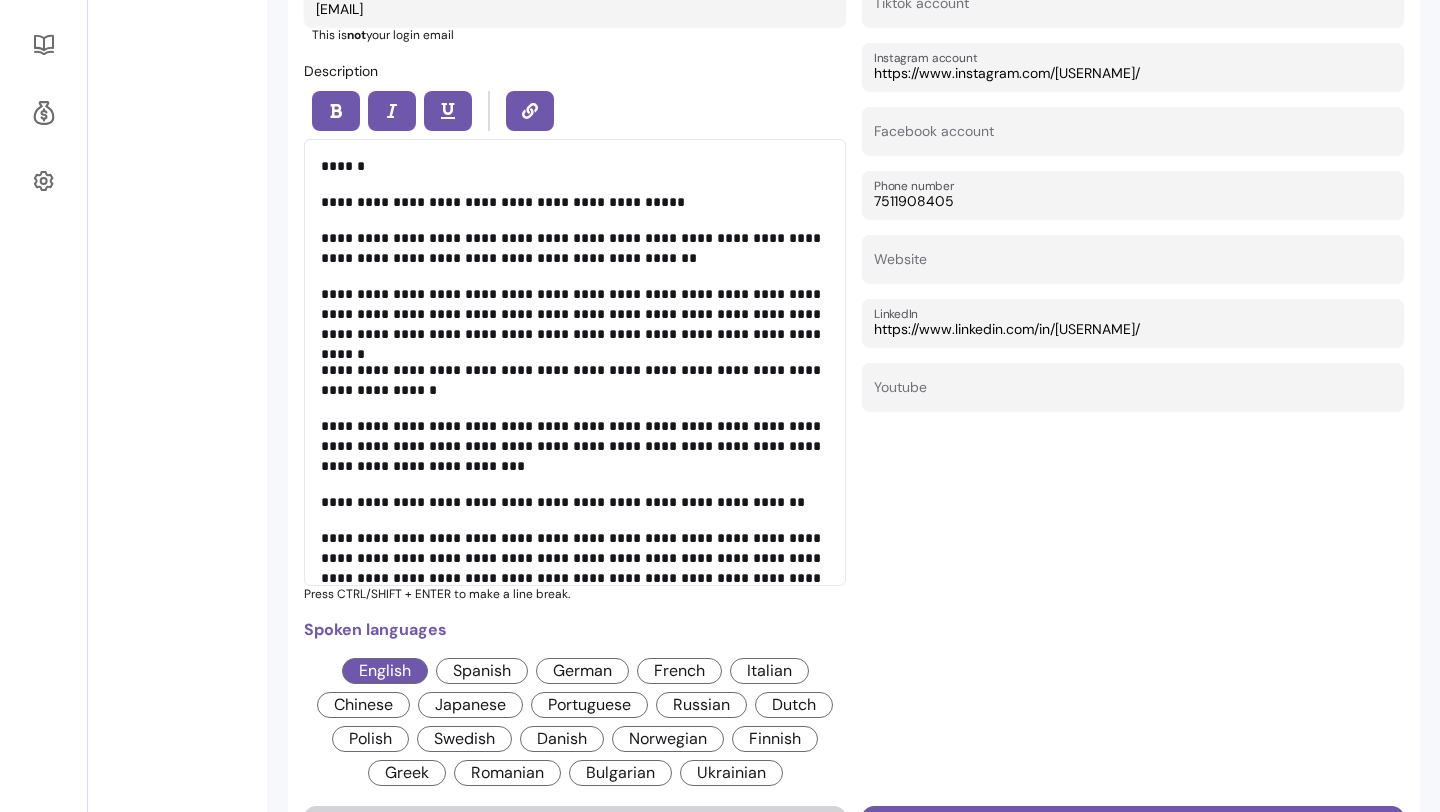 scroll, scrollTop: 1069, scrollLeft: 0, axis: vertical 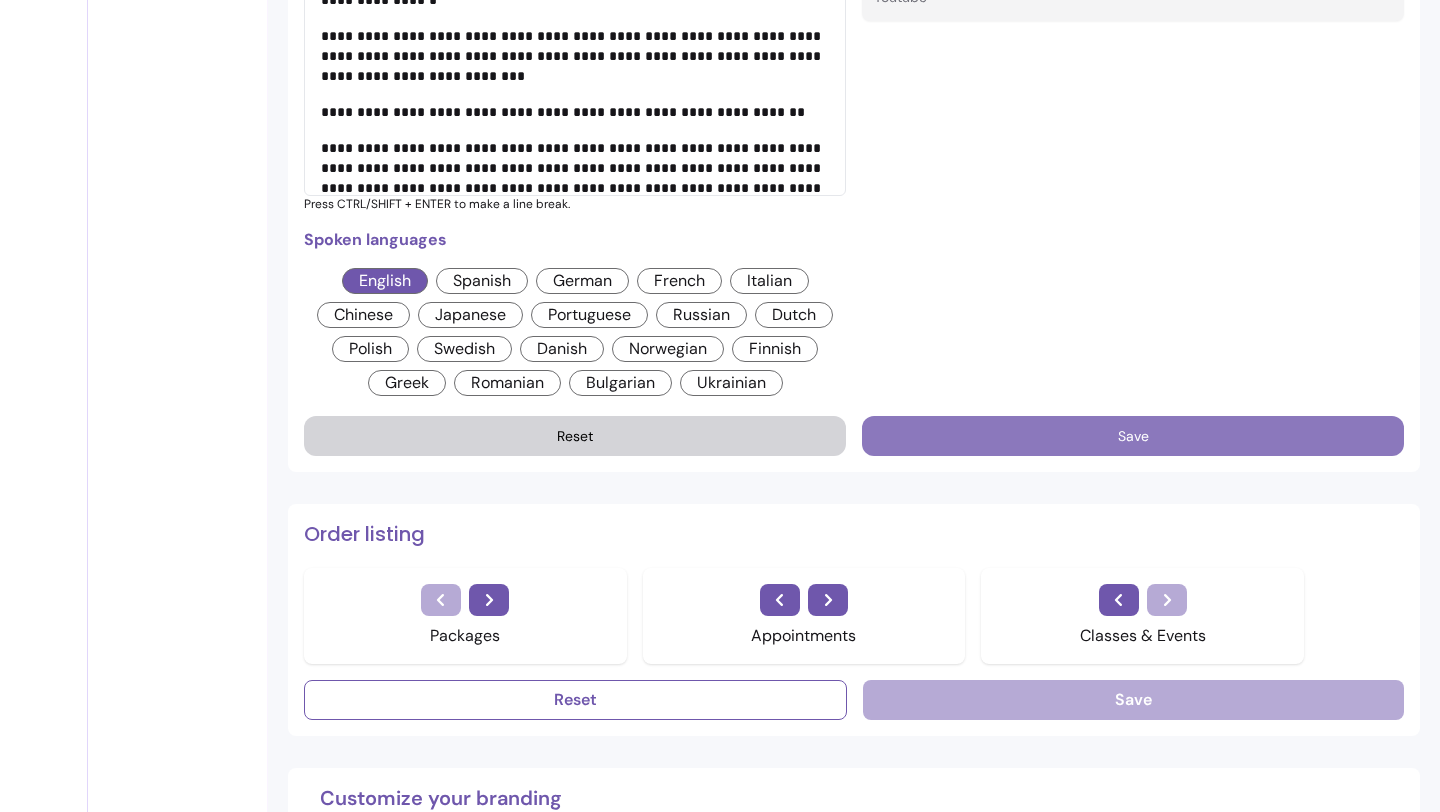 click on "Save" at bounding box center [1133, 436] 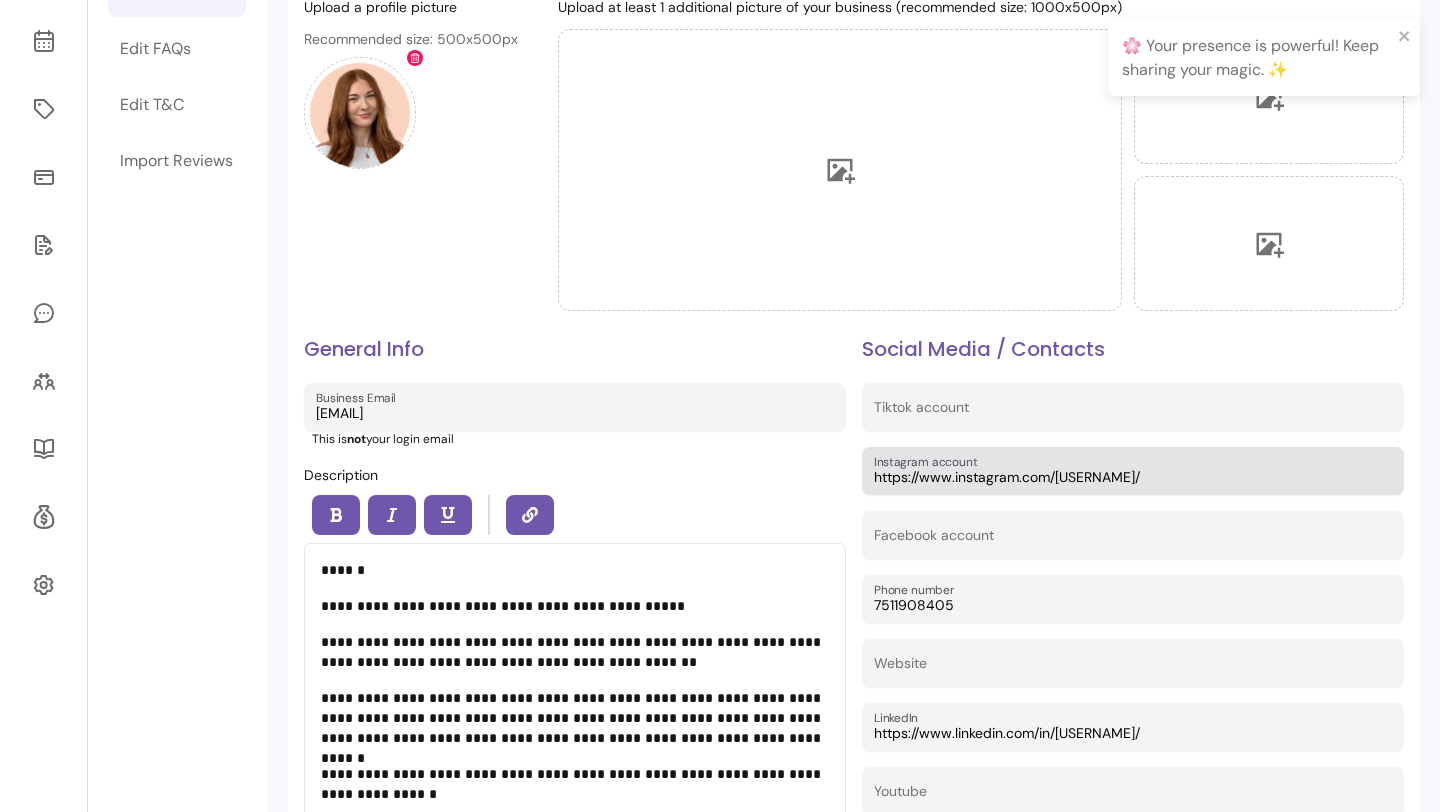 scroll, scrollTop: 0, scrollLeft: 0, axis: both 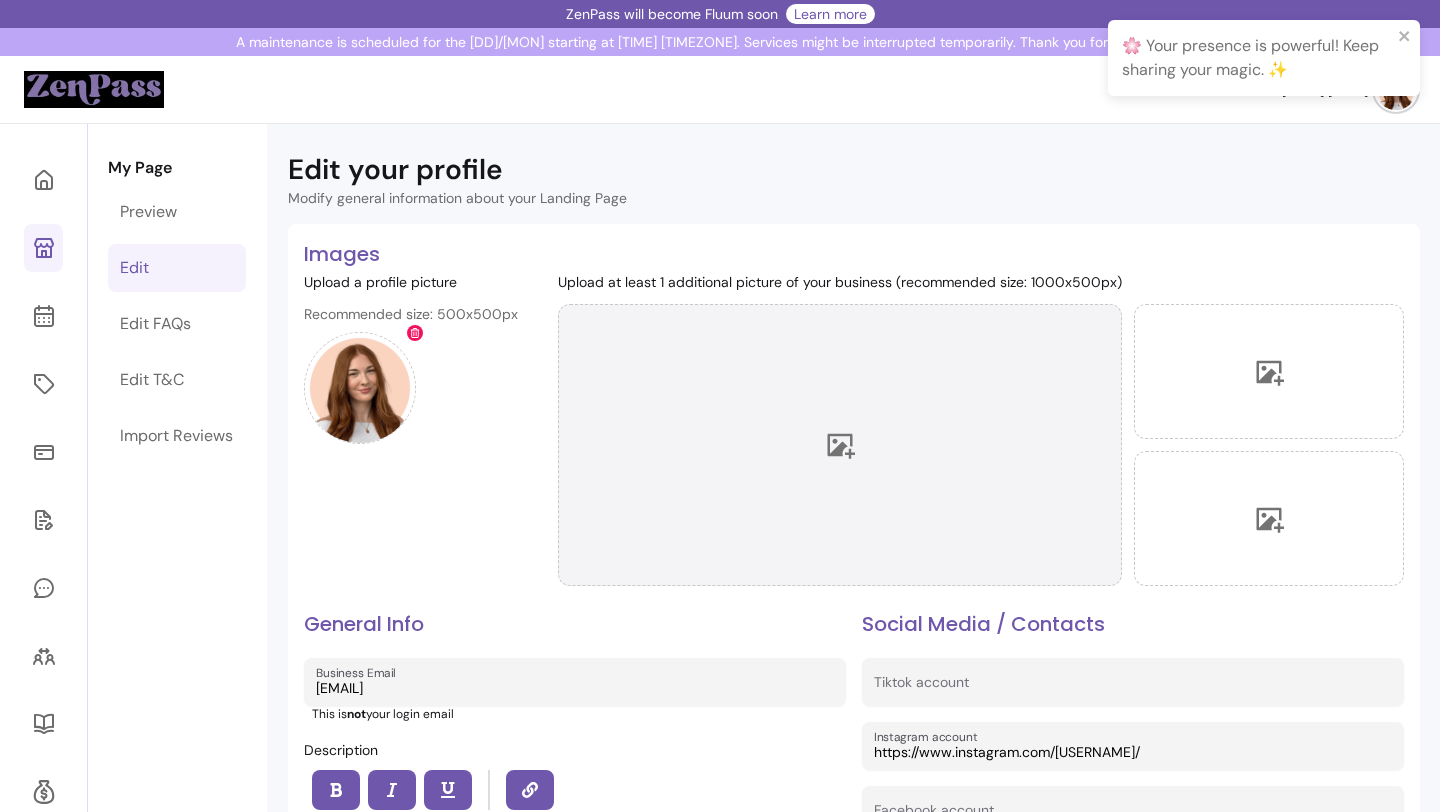 click at bounding box center [840, 445] 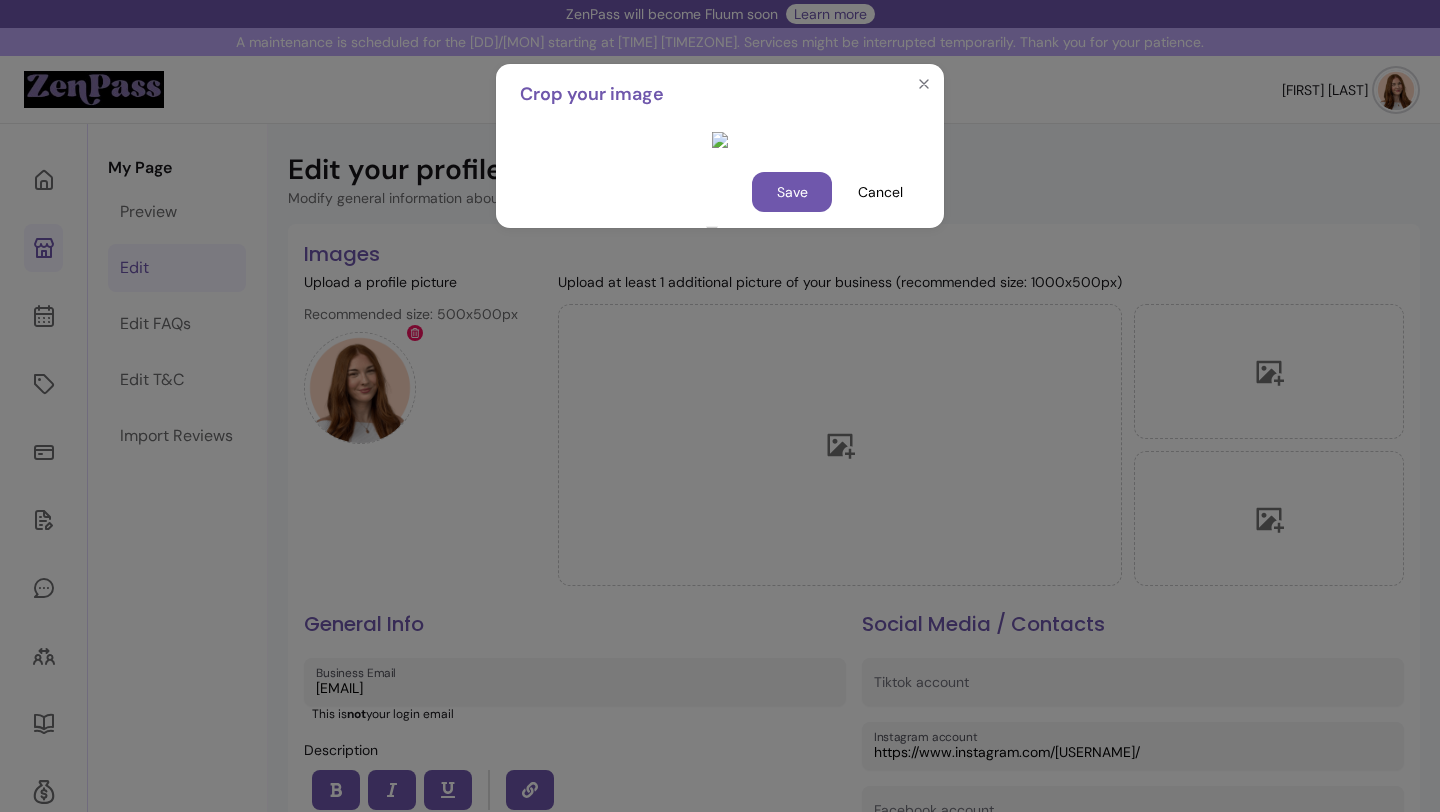click at bounding box center (720, 140) 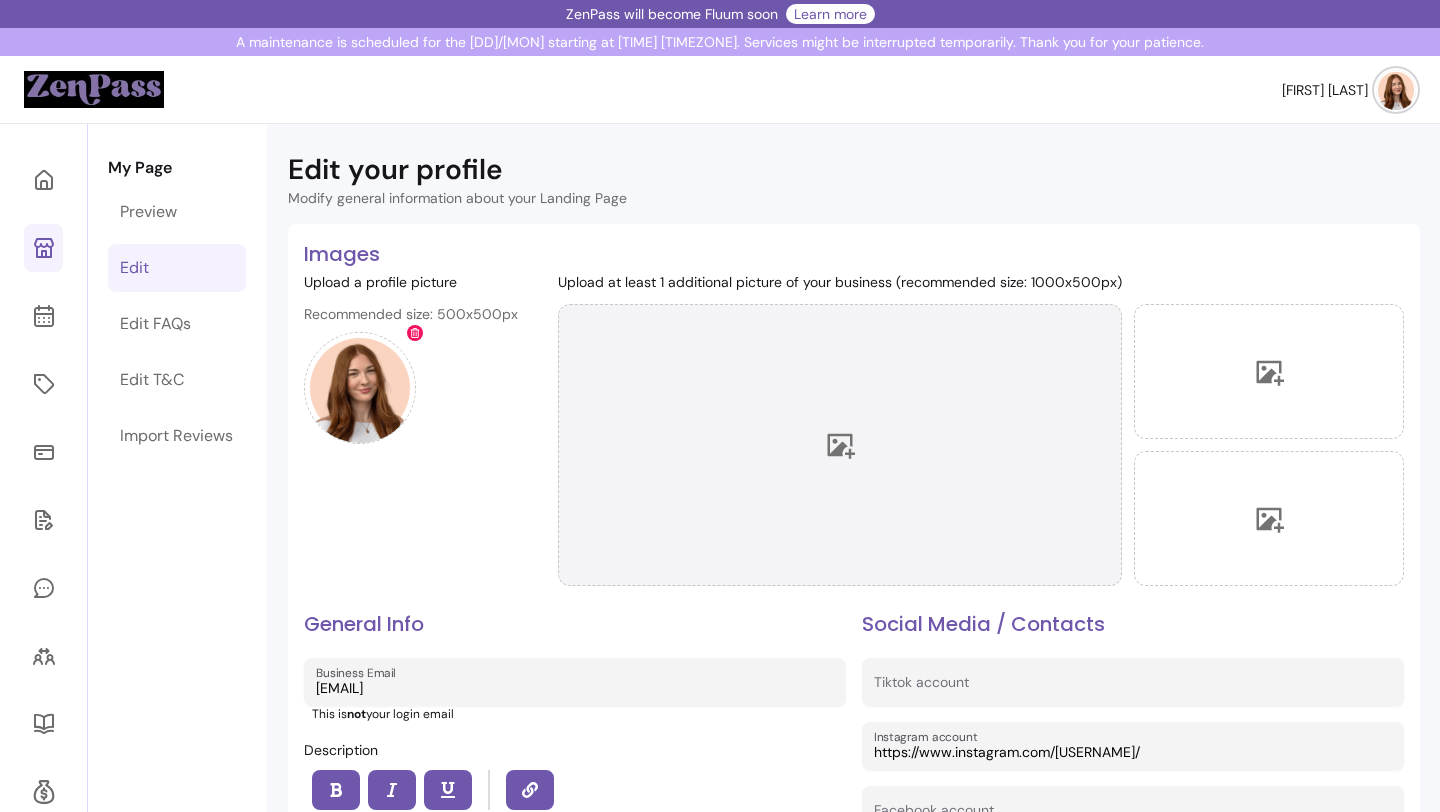 click at bounding box center [840, 445] 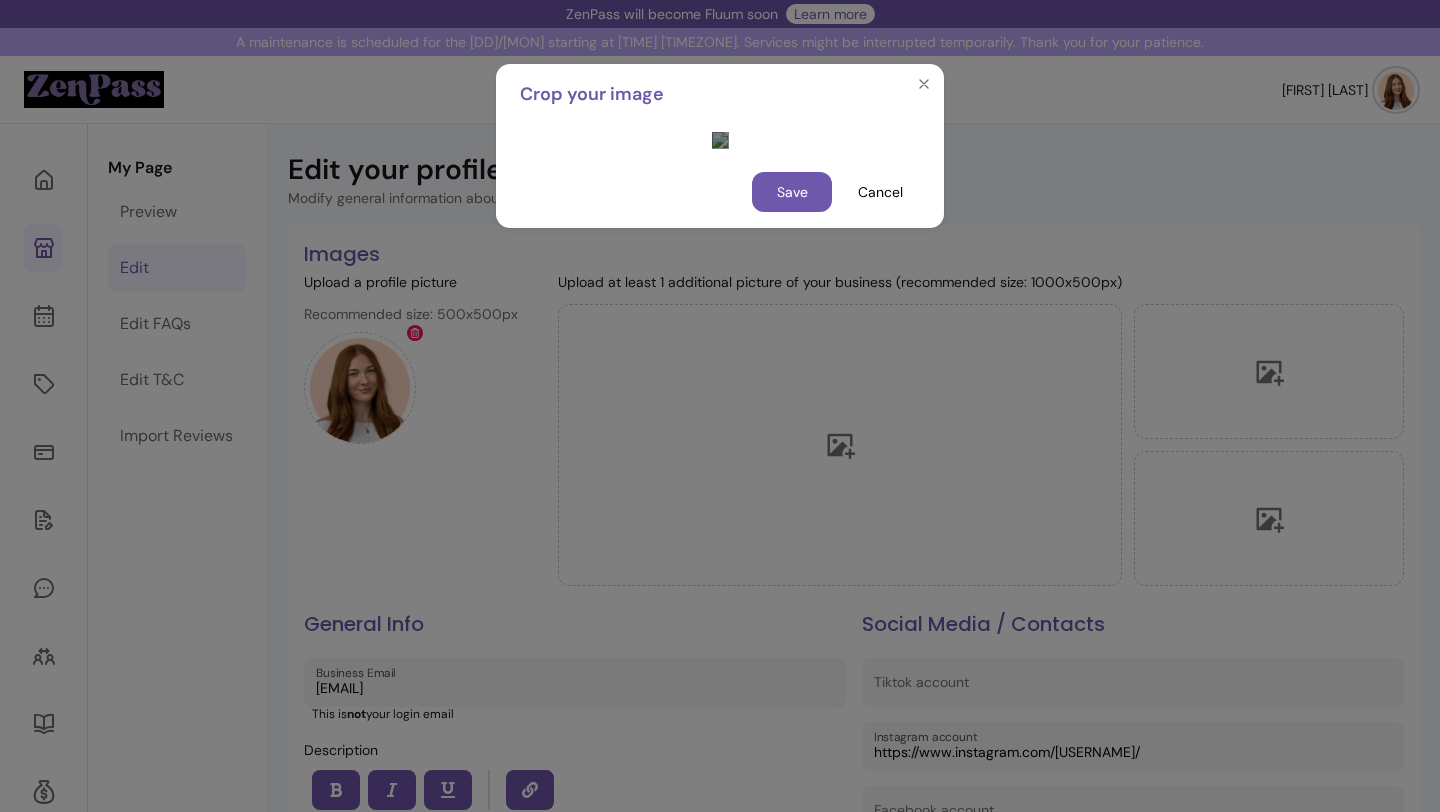 click at bounding box center (720, 140) 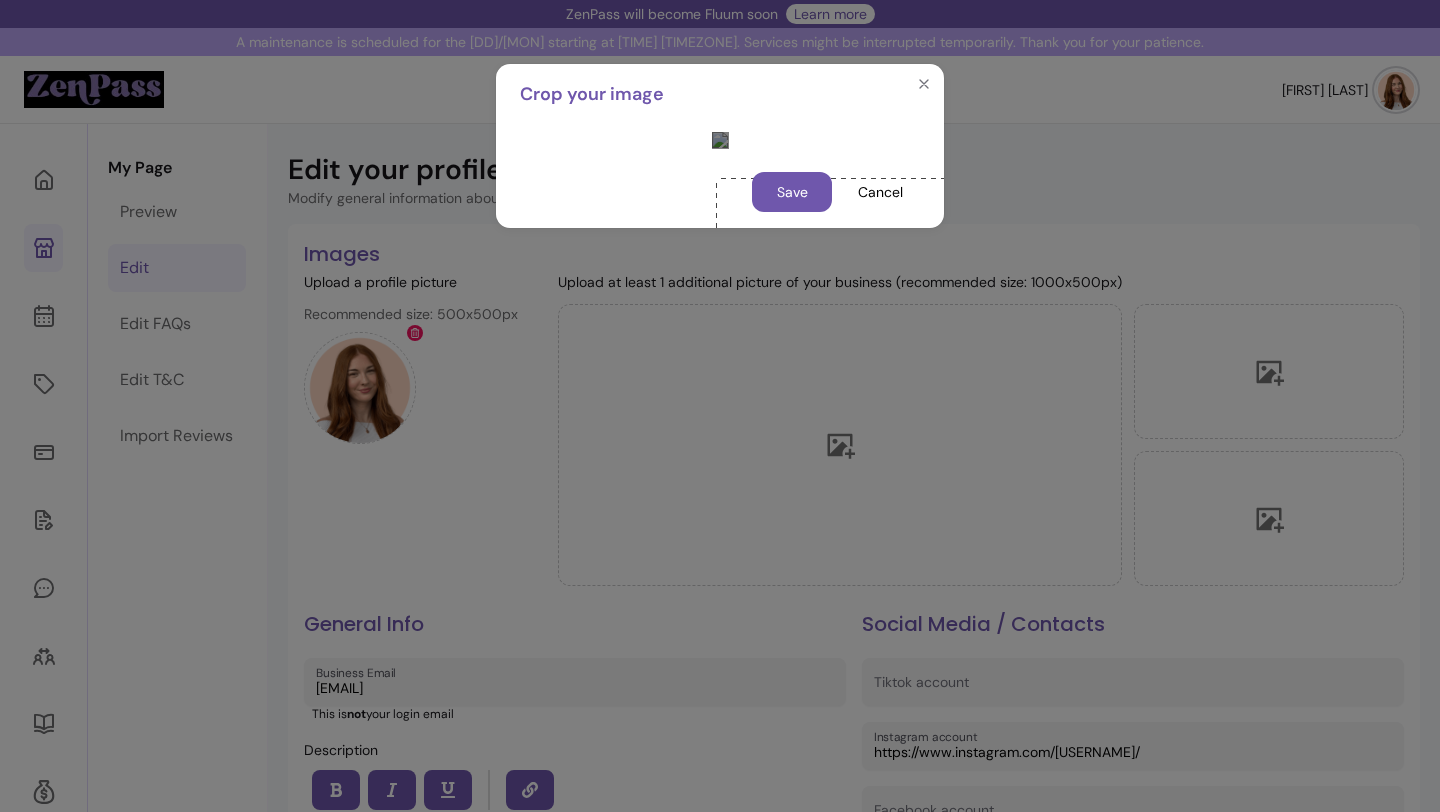 click at bounding box center [720, 140] 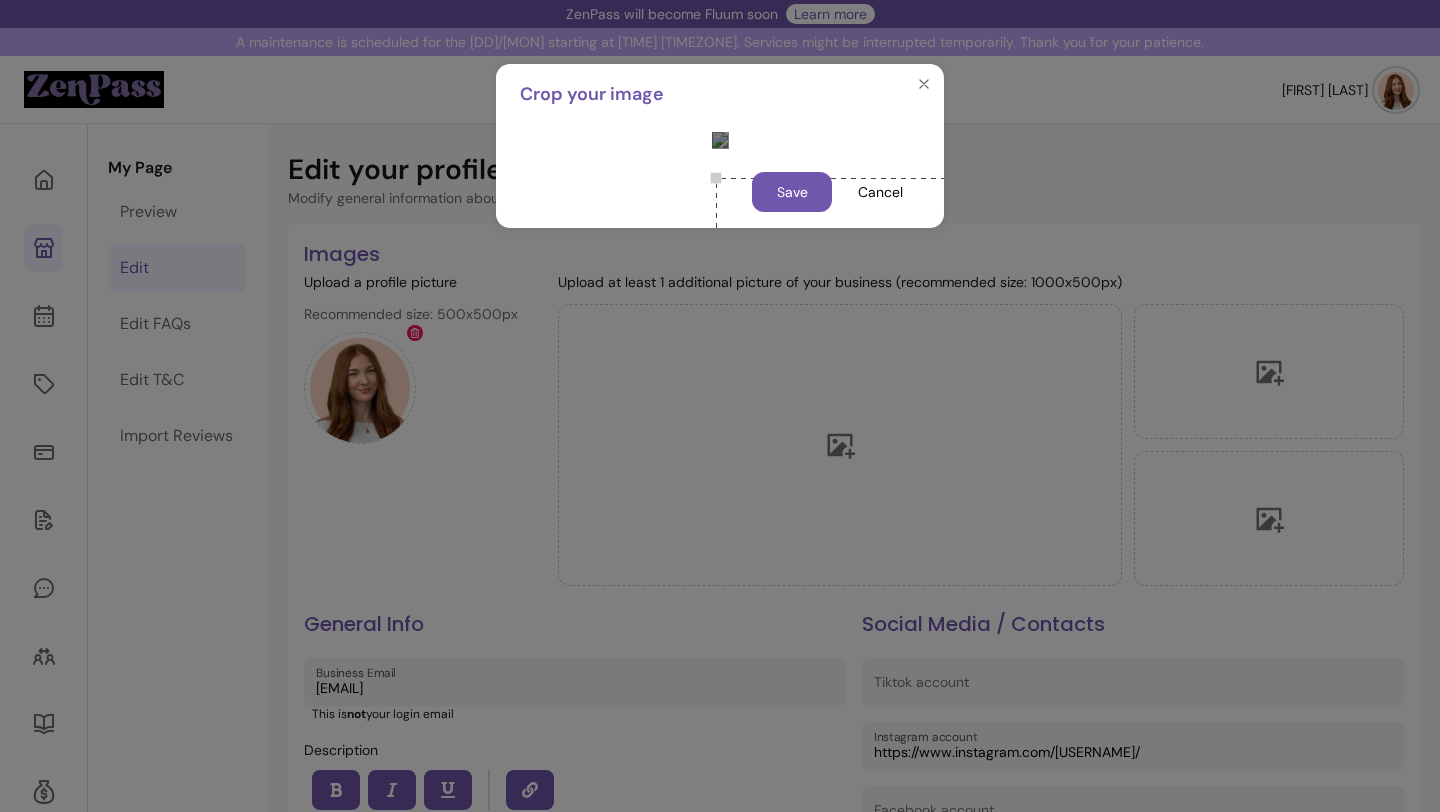 click at bounding box center [720, 140] 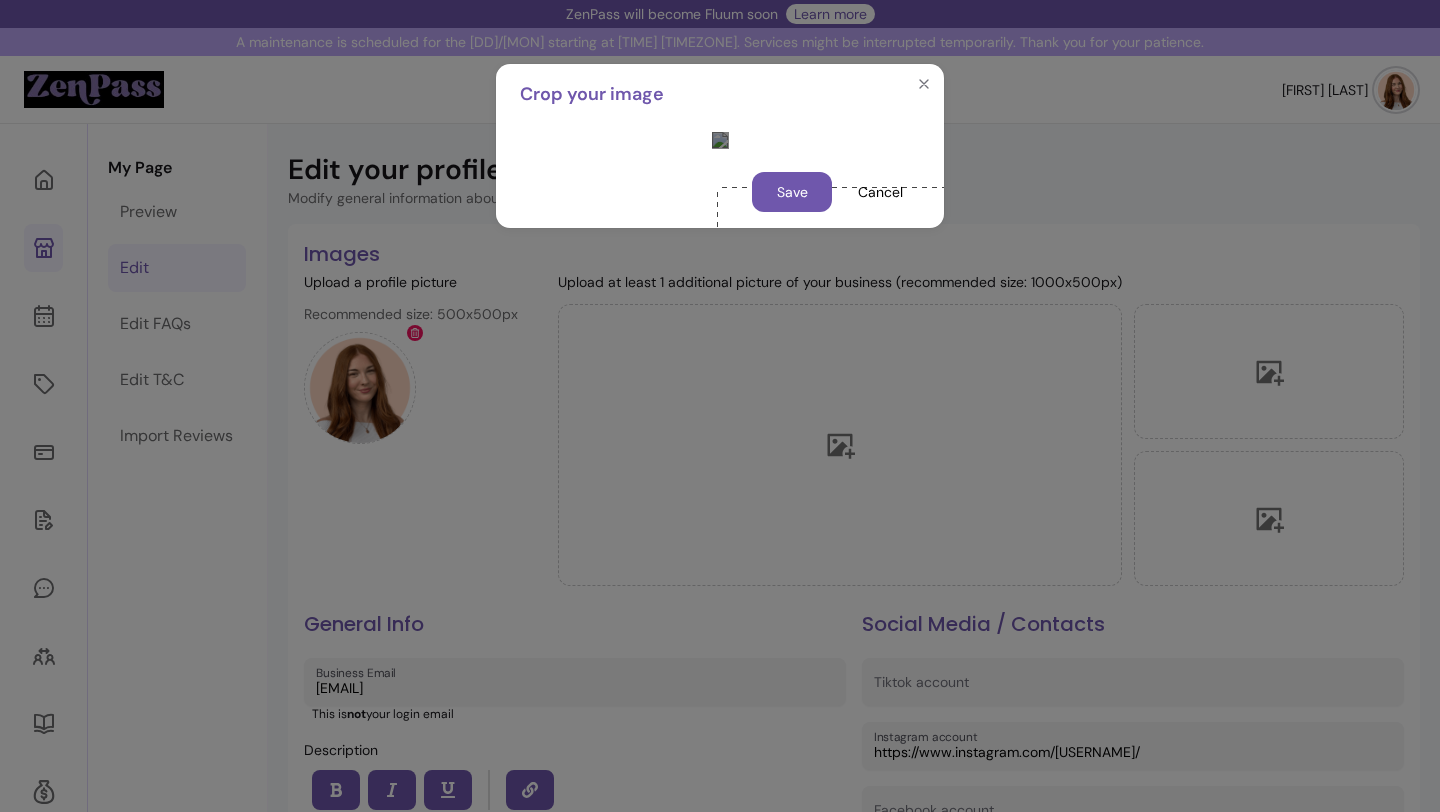 click on "Crop your image Save Cancel" at bounding box center (720, 406) 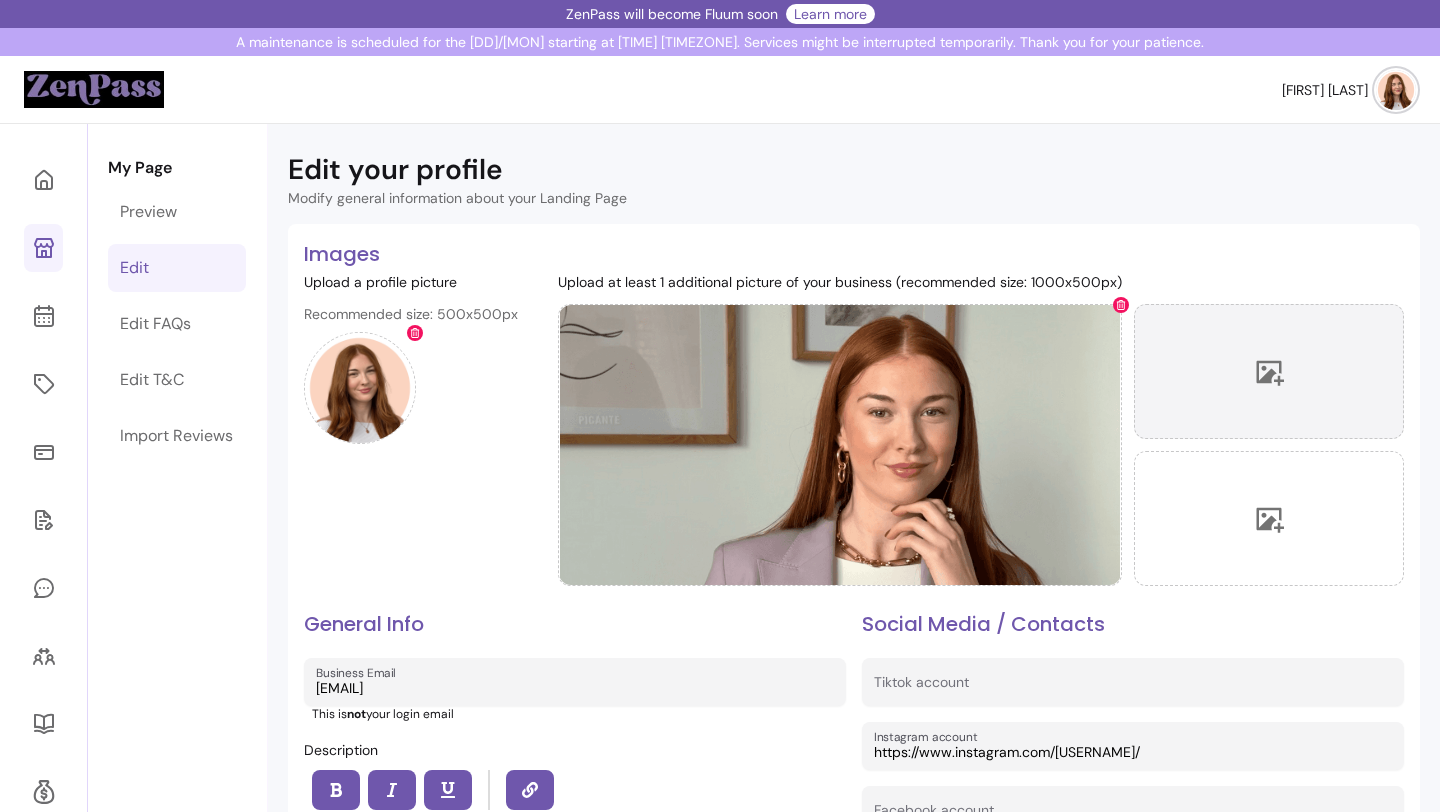 click 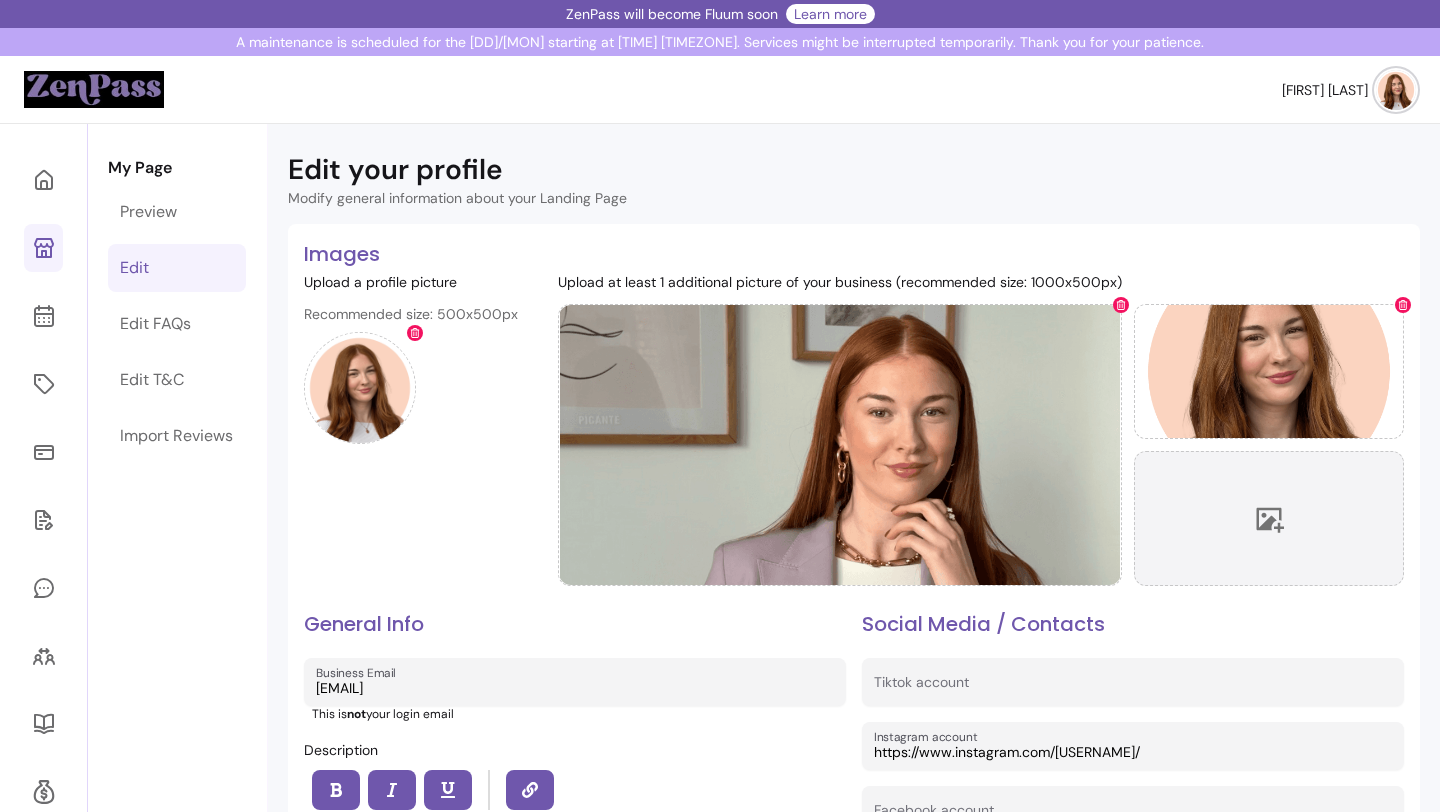 click at bounding box center [1269, 518] 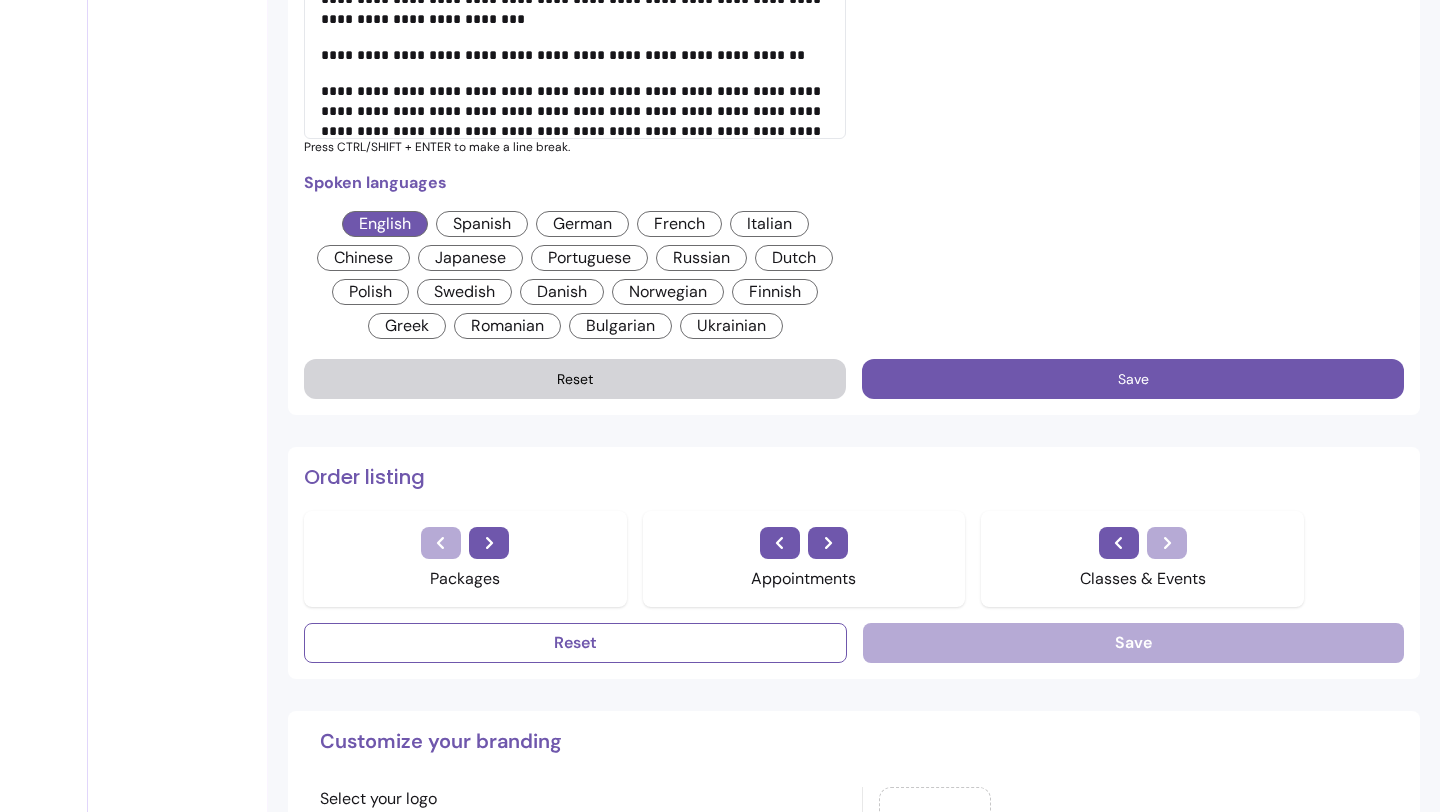 scroll, scrollTop: 1529, scrollLeft: 0, axis: vertical 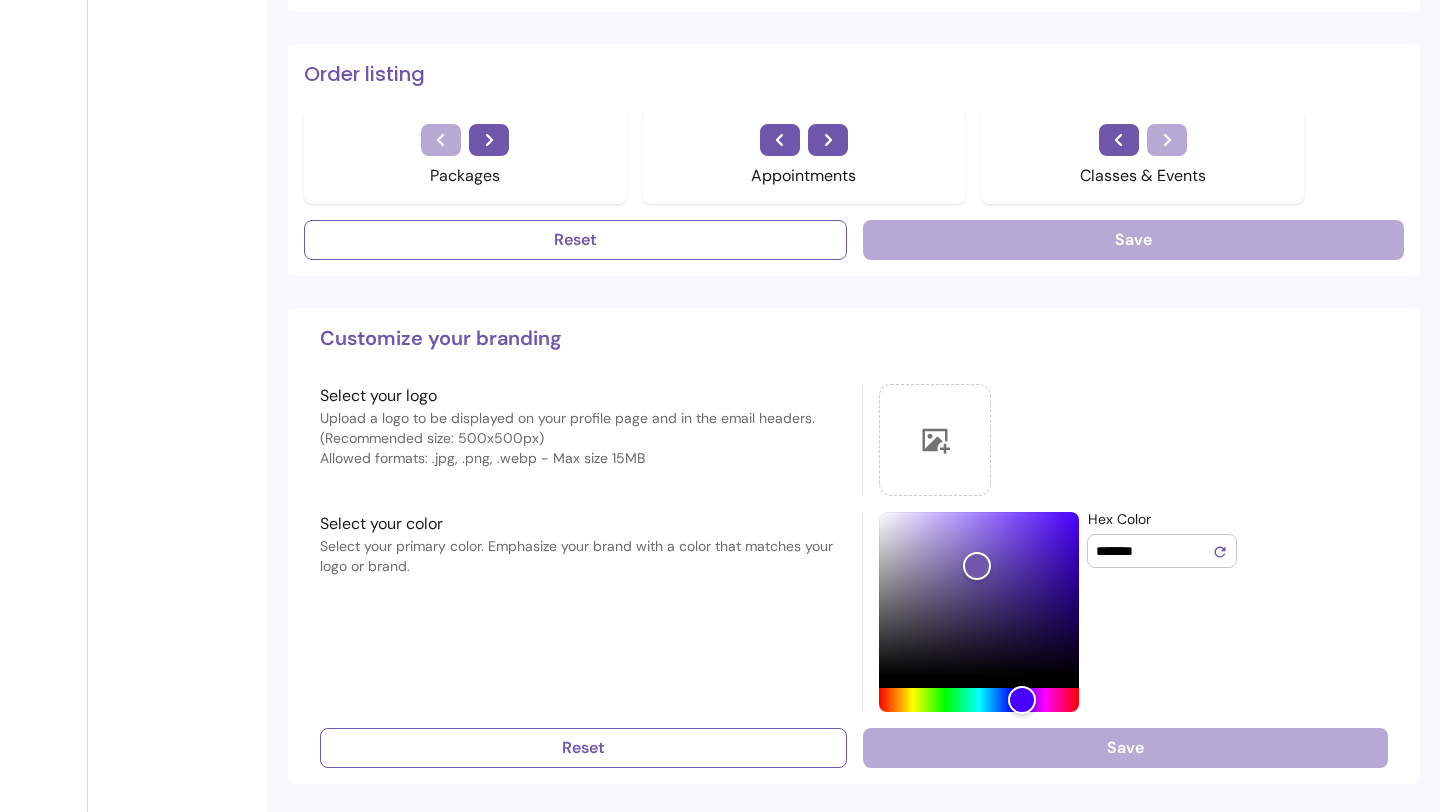 click on "Reset Save" at bounding box center (854, 240) 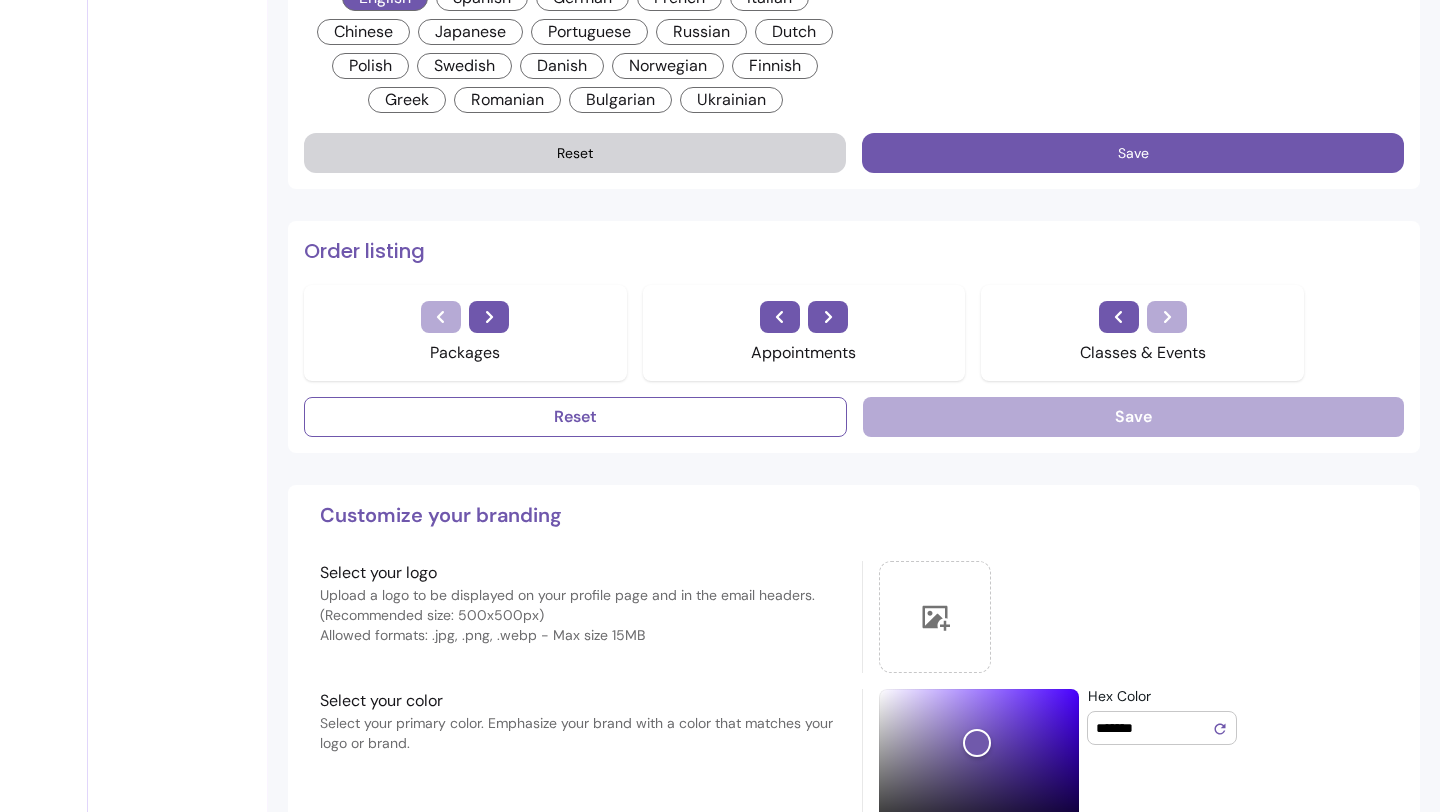 scroll, scrollTop: 1270, scrollLeft: 0, axis: vertical 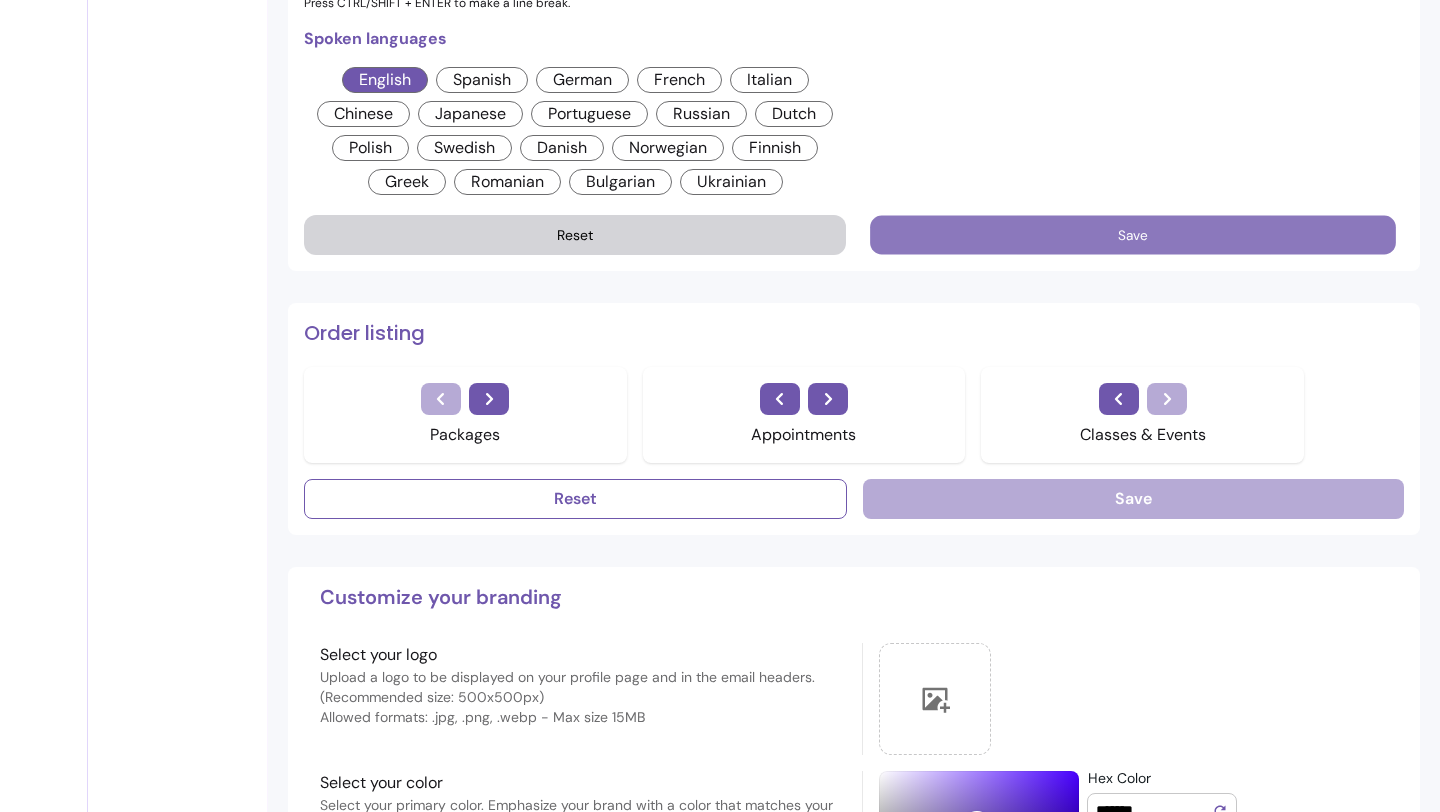 click on "Save" at bounding box center [1133, 234] 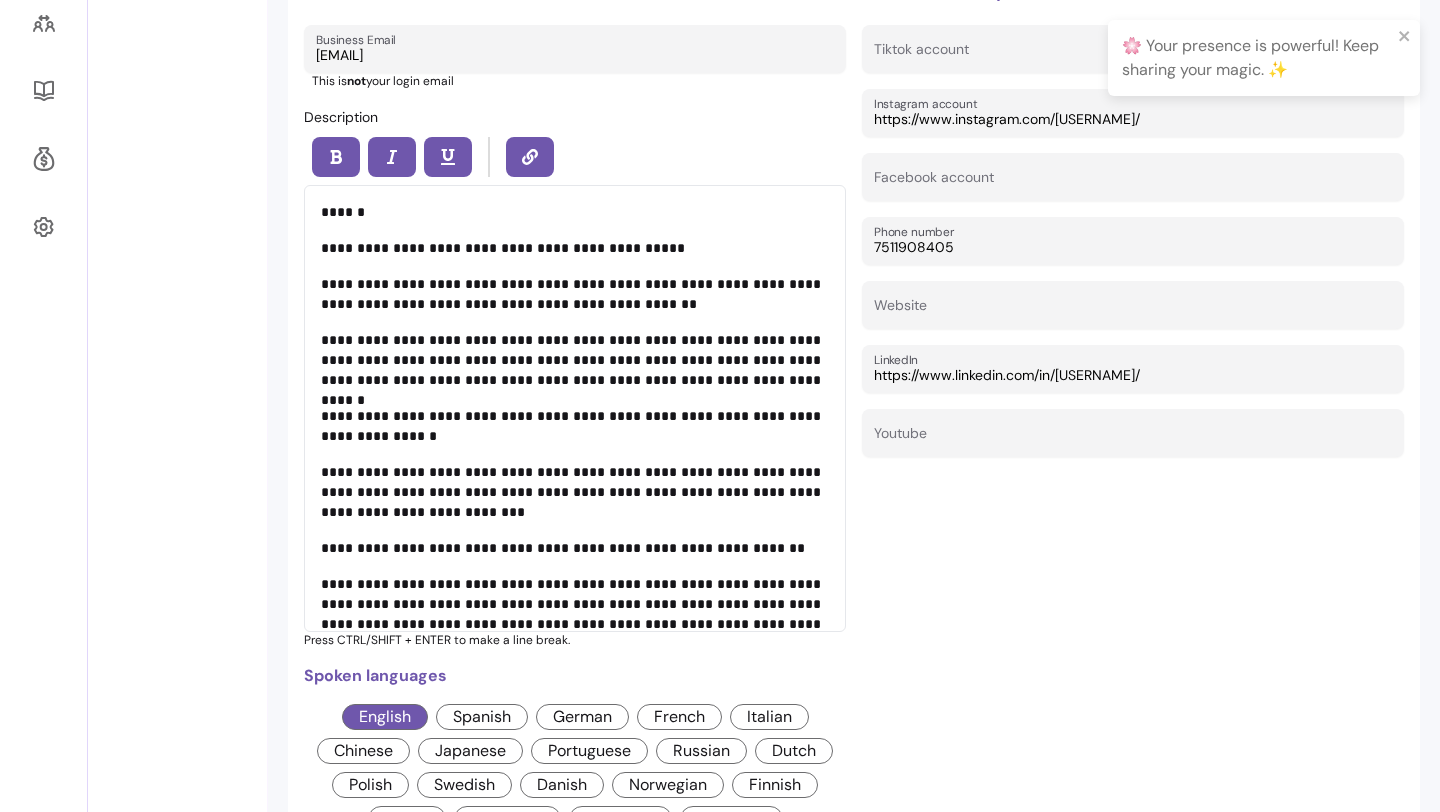 scroll, scrollTop: 0, scrollLeft: 0, axis: both 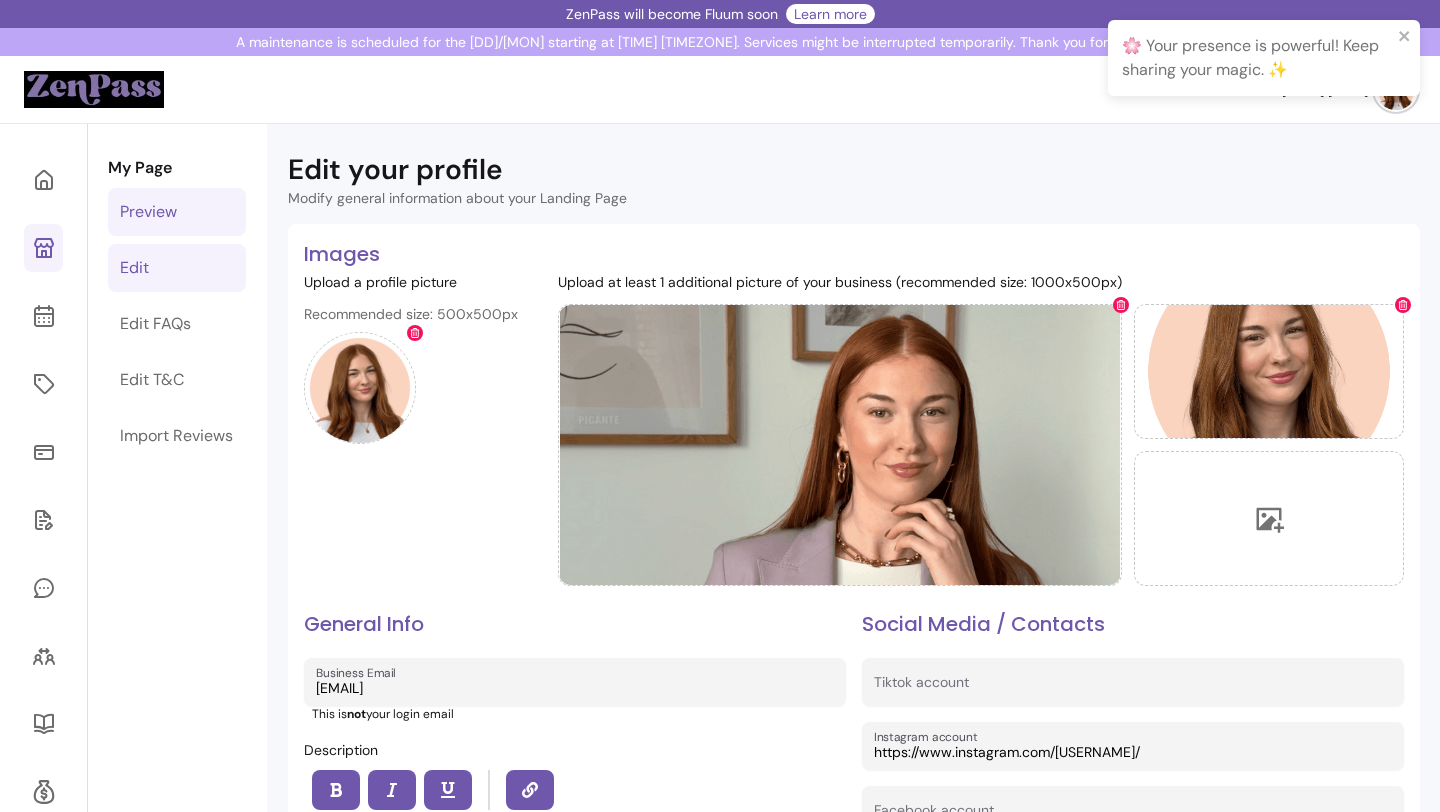 click on "Preview" at bounding box center (148, 212) 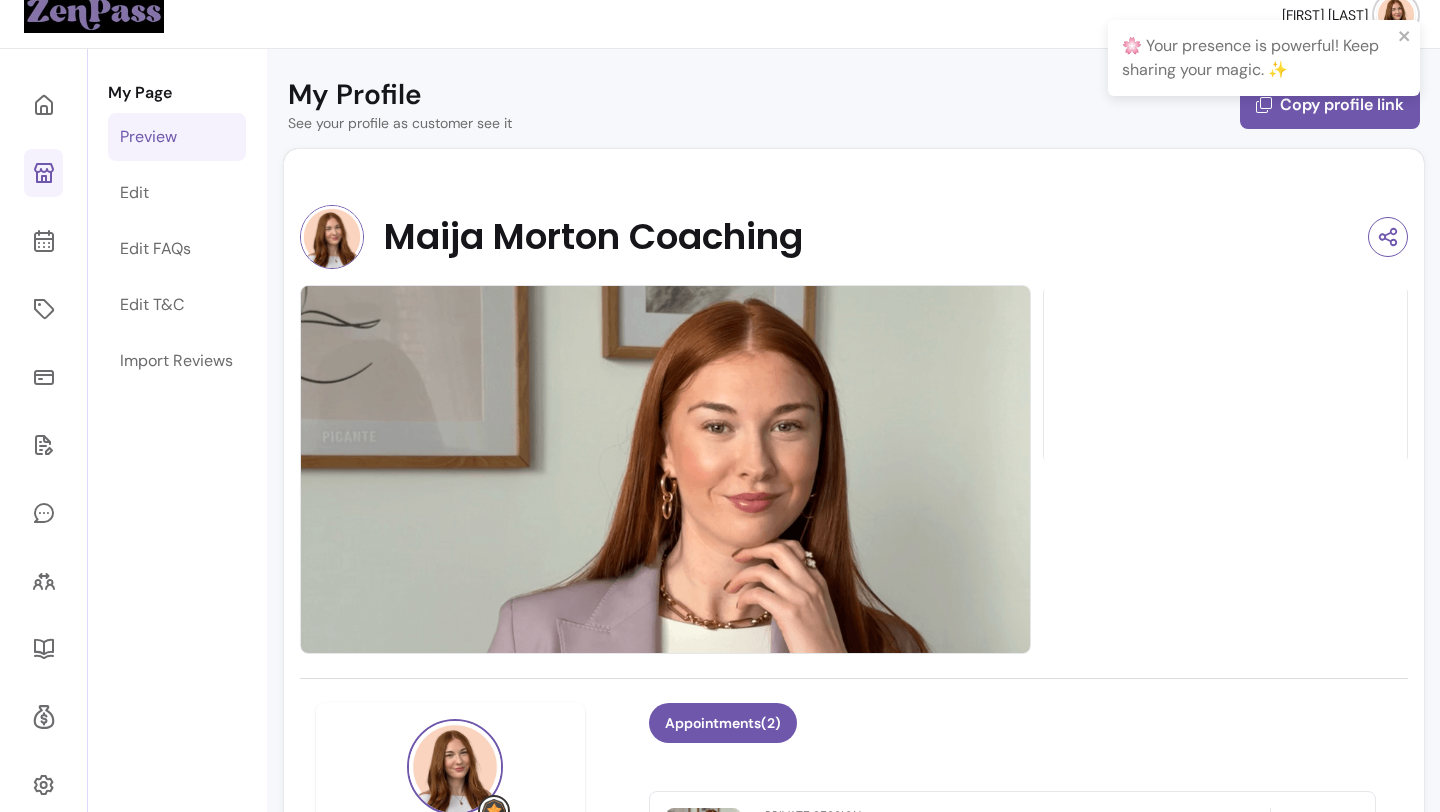 scroll, scrollTop: 78, scrollLeft: 0, axis: vertical 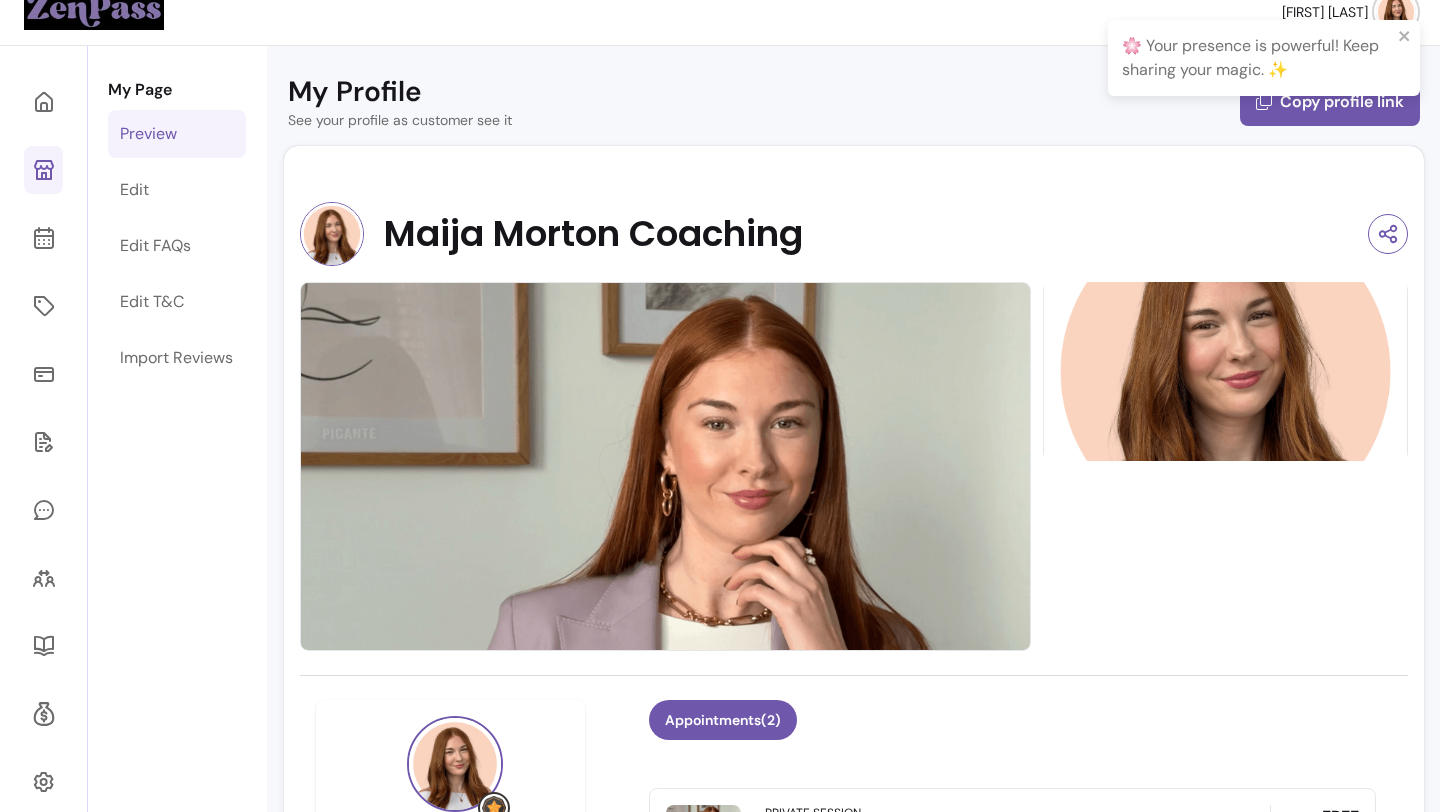 click on "Appointments  ( 2 )" at bounding box center [1012, 732] 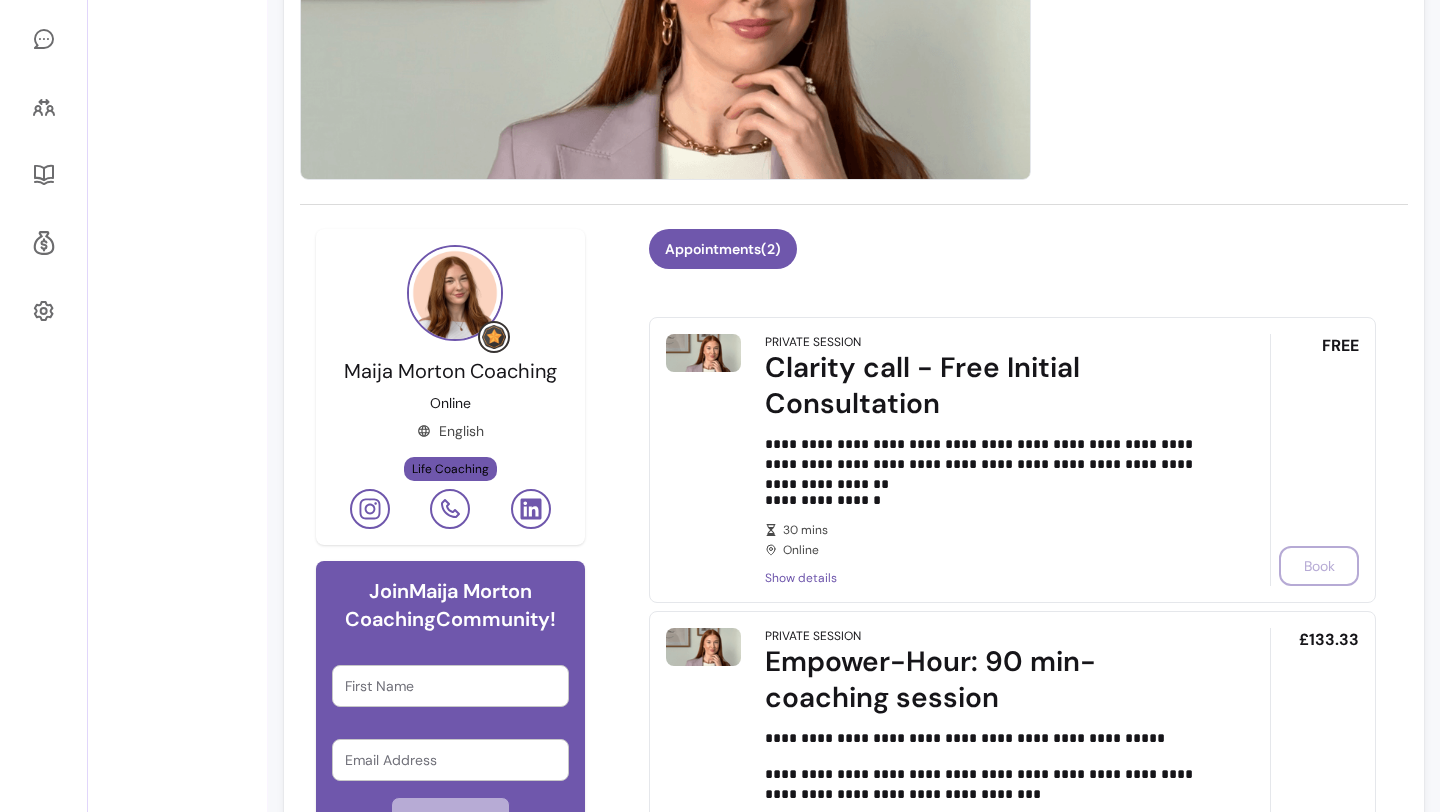 scroll, scrollTop: 681, scrollLeft: 0, axis: vertical 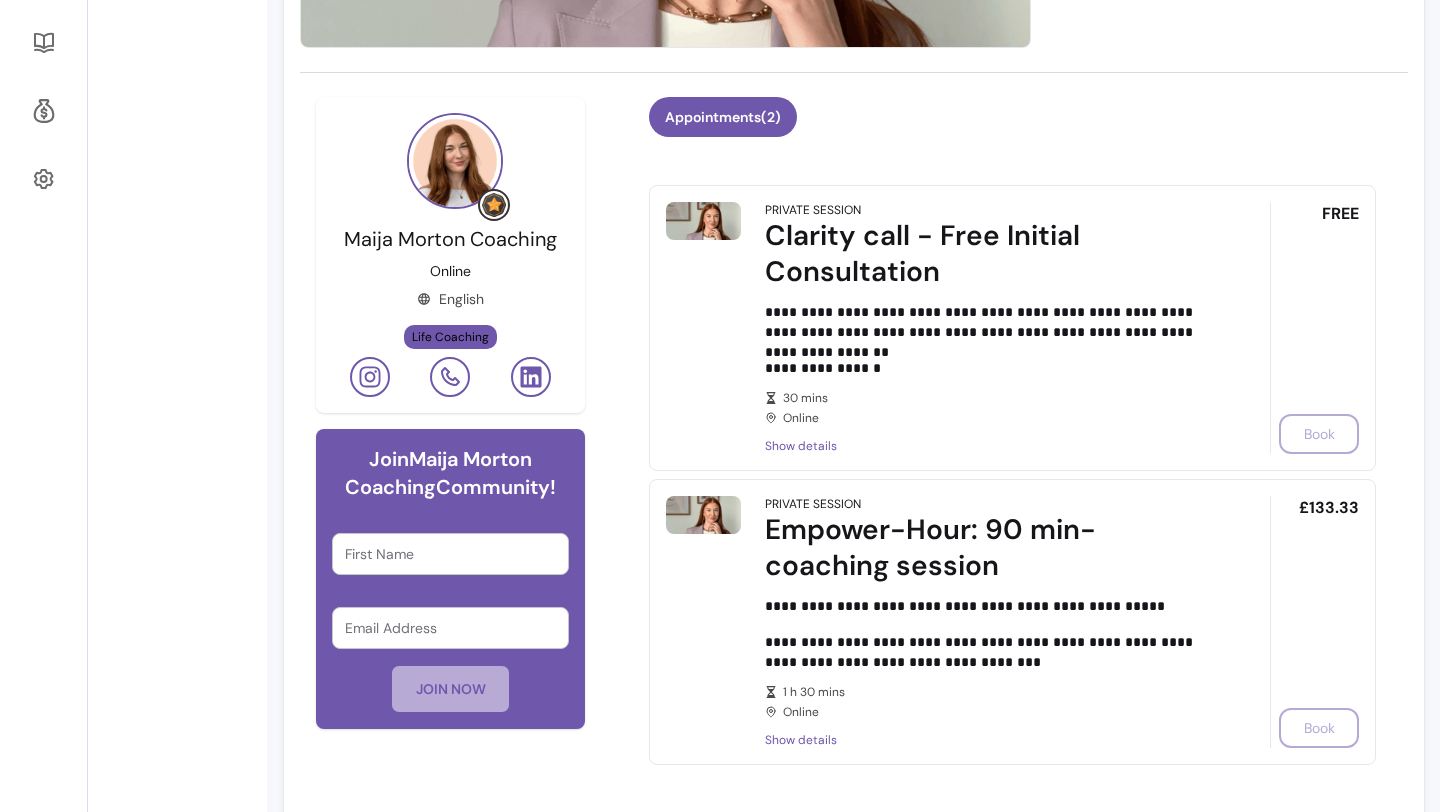 click on "**********" at bounding box center [989, 606] 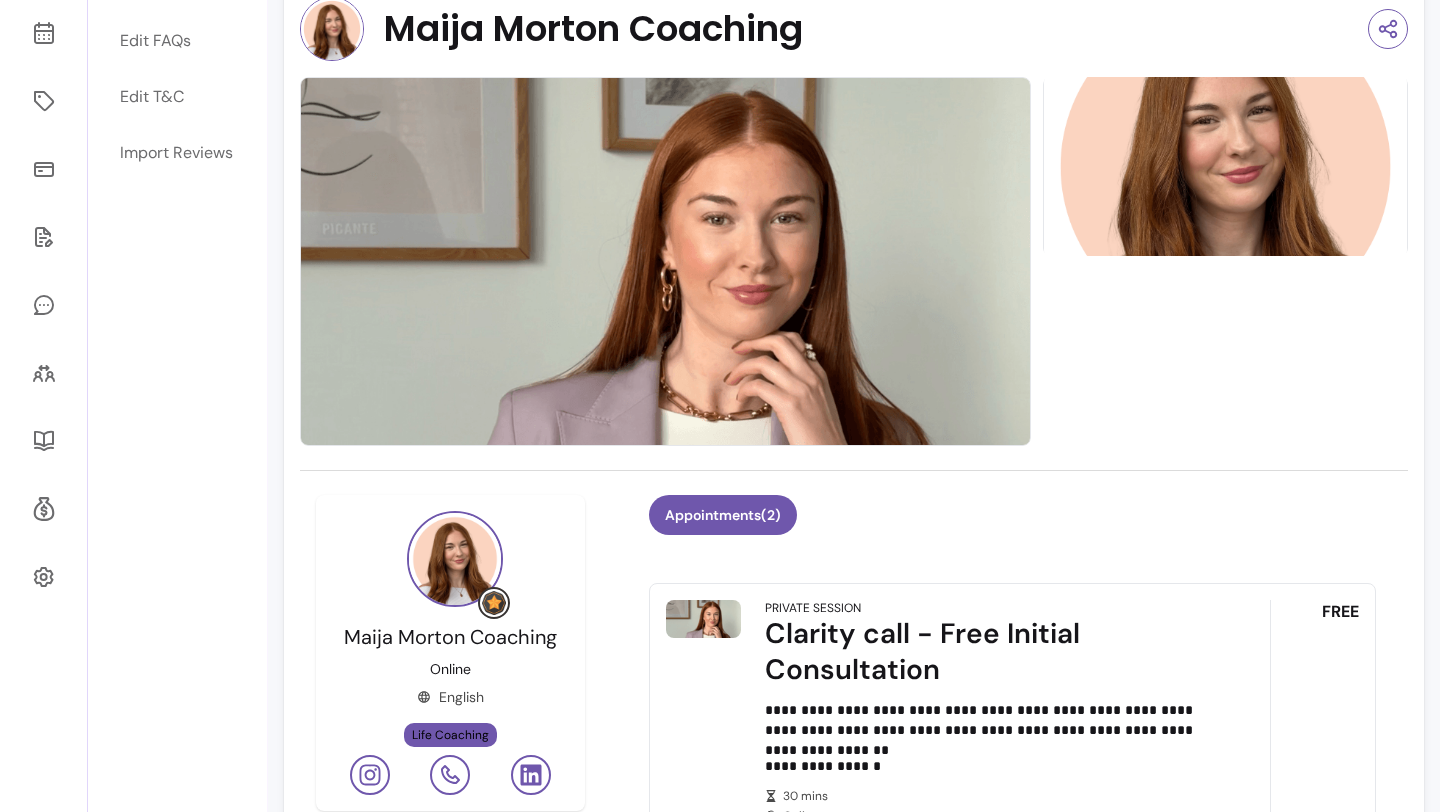 scroll, scrollTop: 0, scrollLeft: 0, axis: both 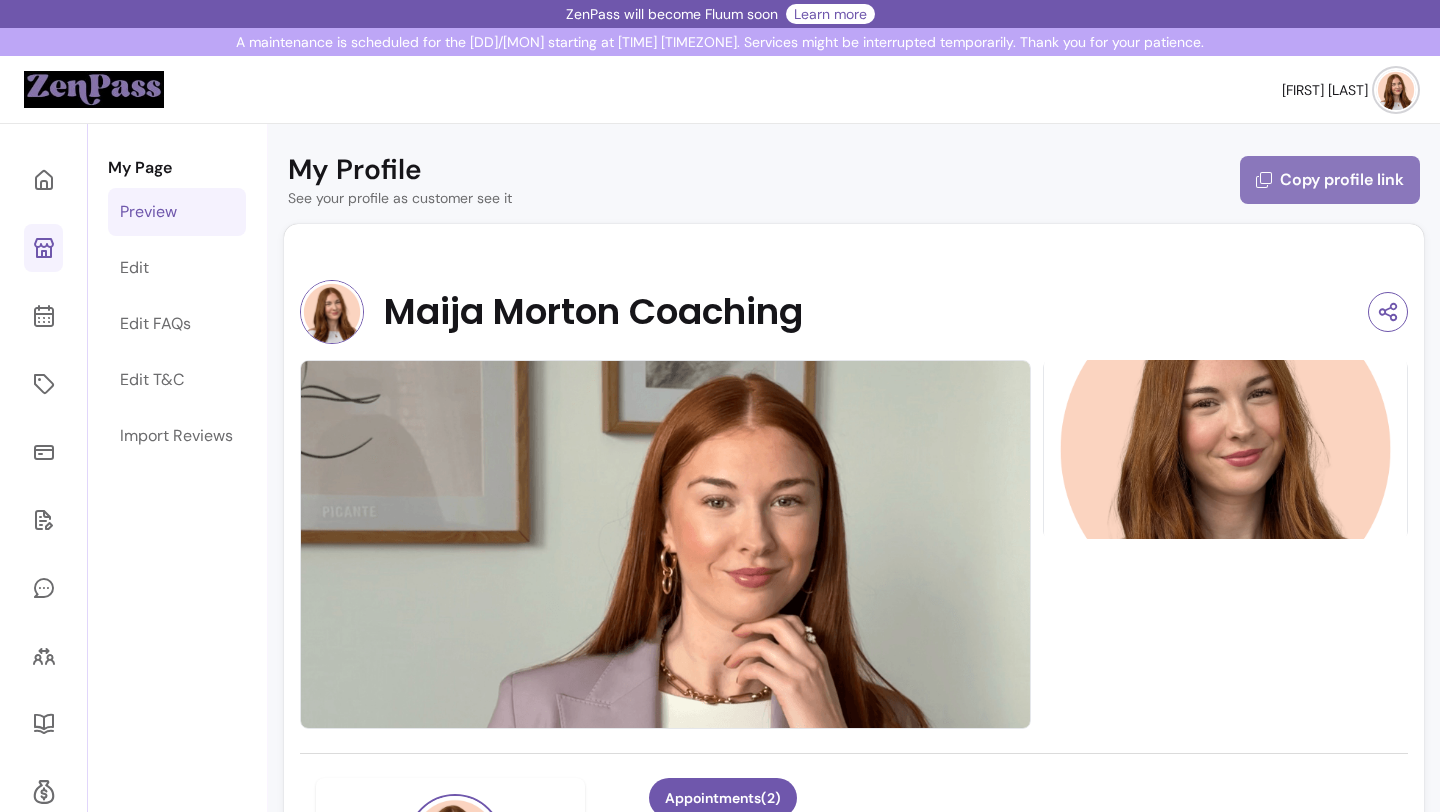 click on "Copy profile link" at bounding box center [1330, 180] 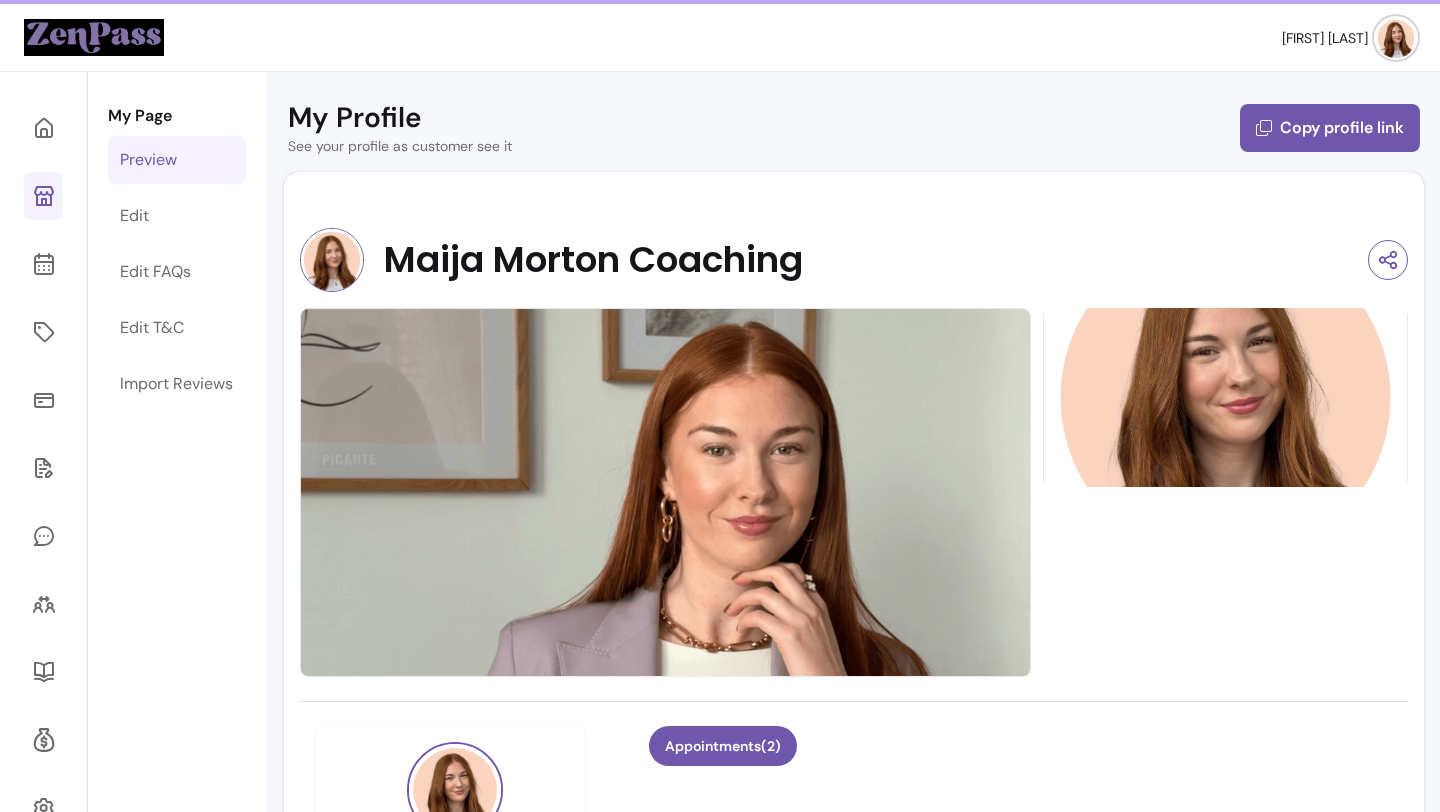 scroll, scrollTop: 53, scrollLeft: 0, axis: vertical 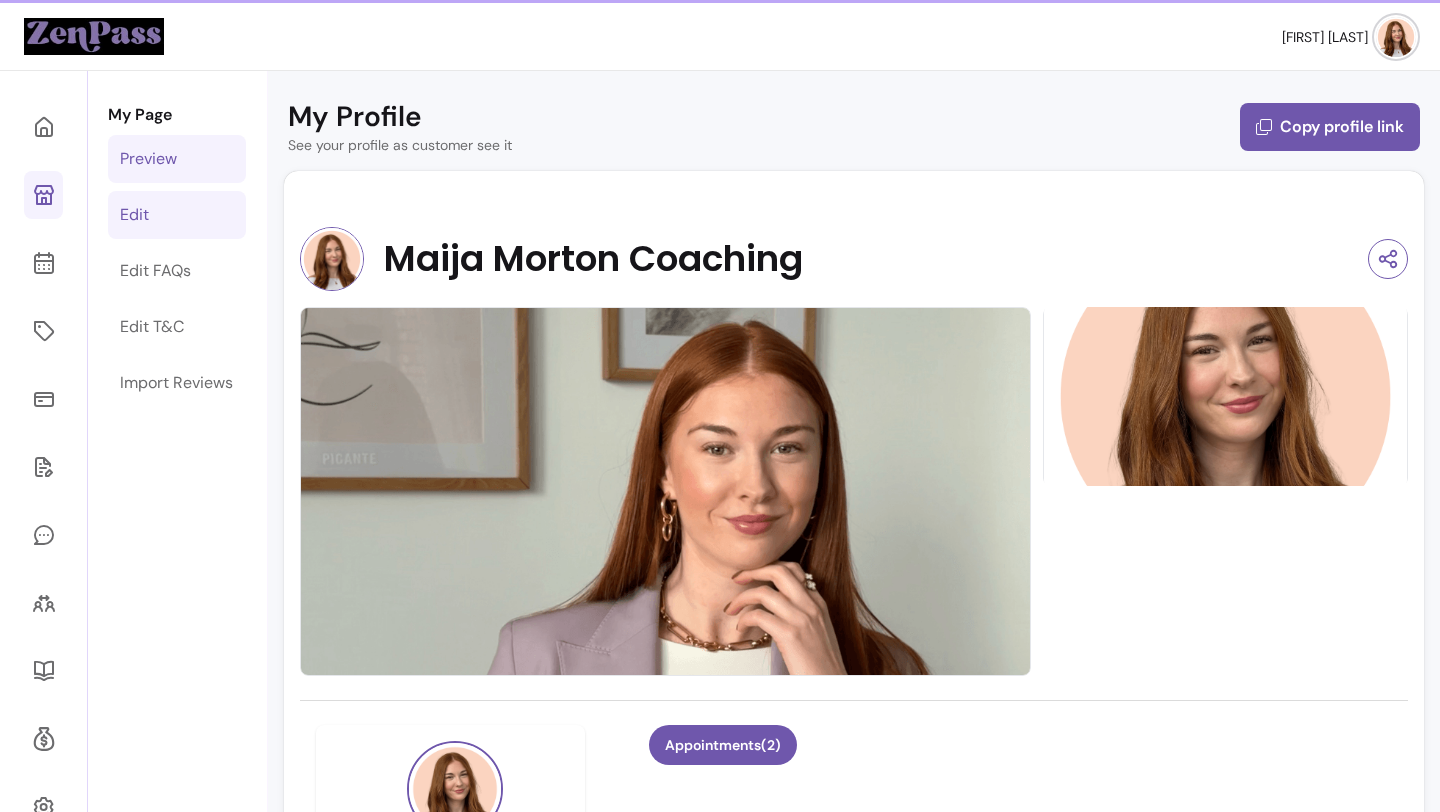 click on "Edit" at bounding box center [177, 215] 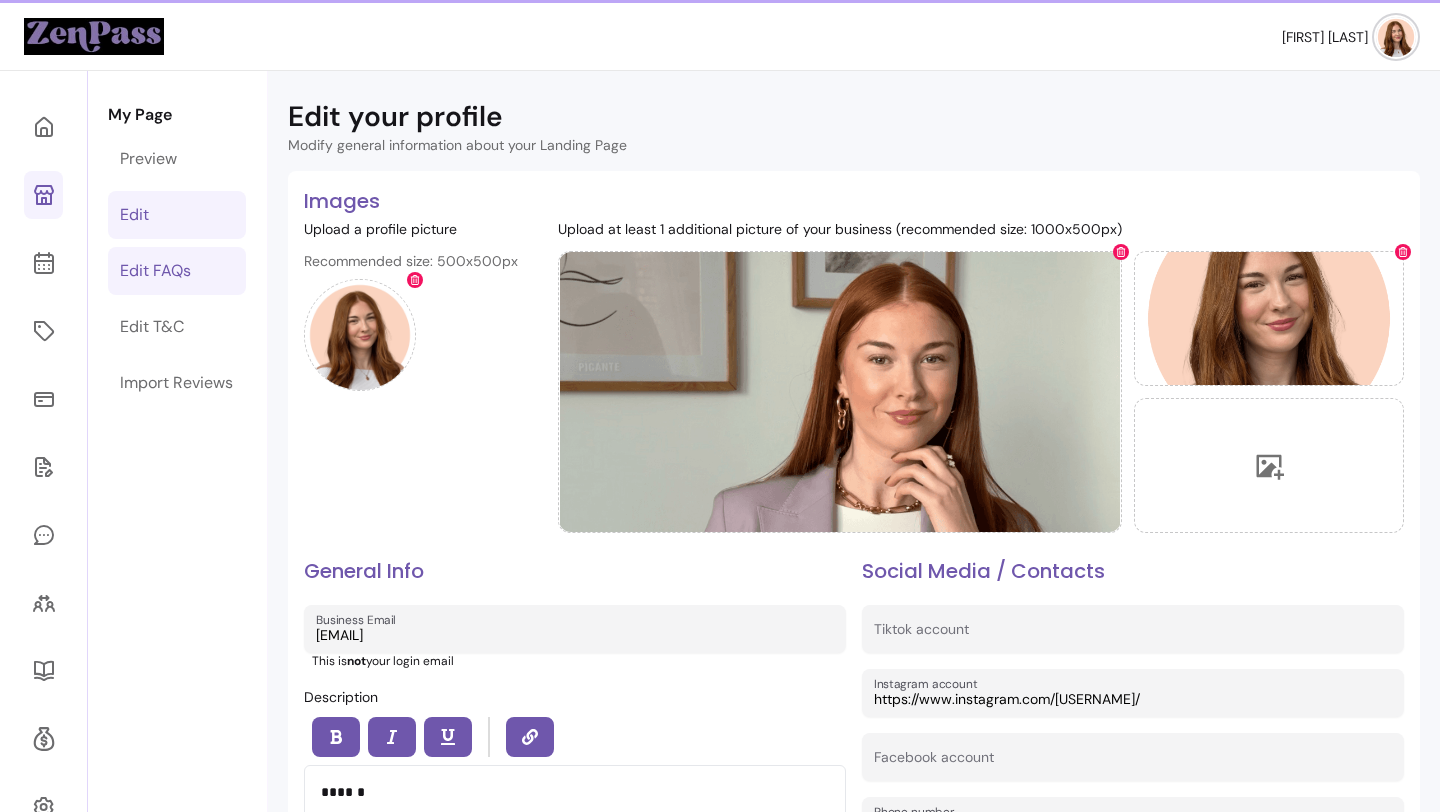 click on "Edit FAQs" at bounding box center (155, 271) 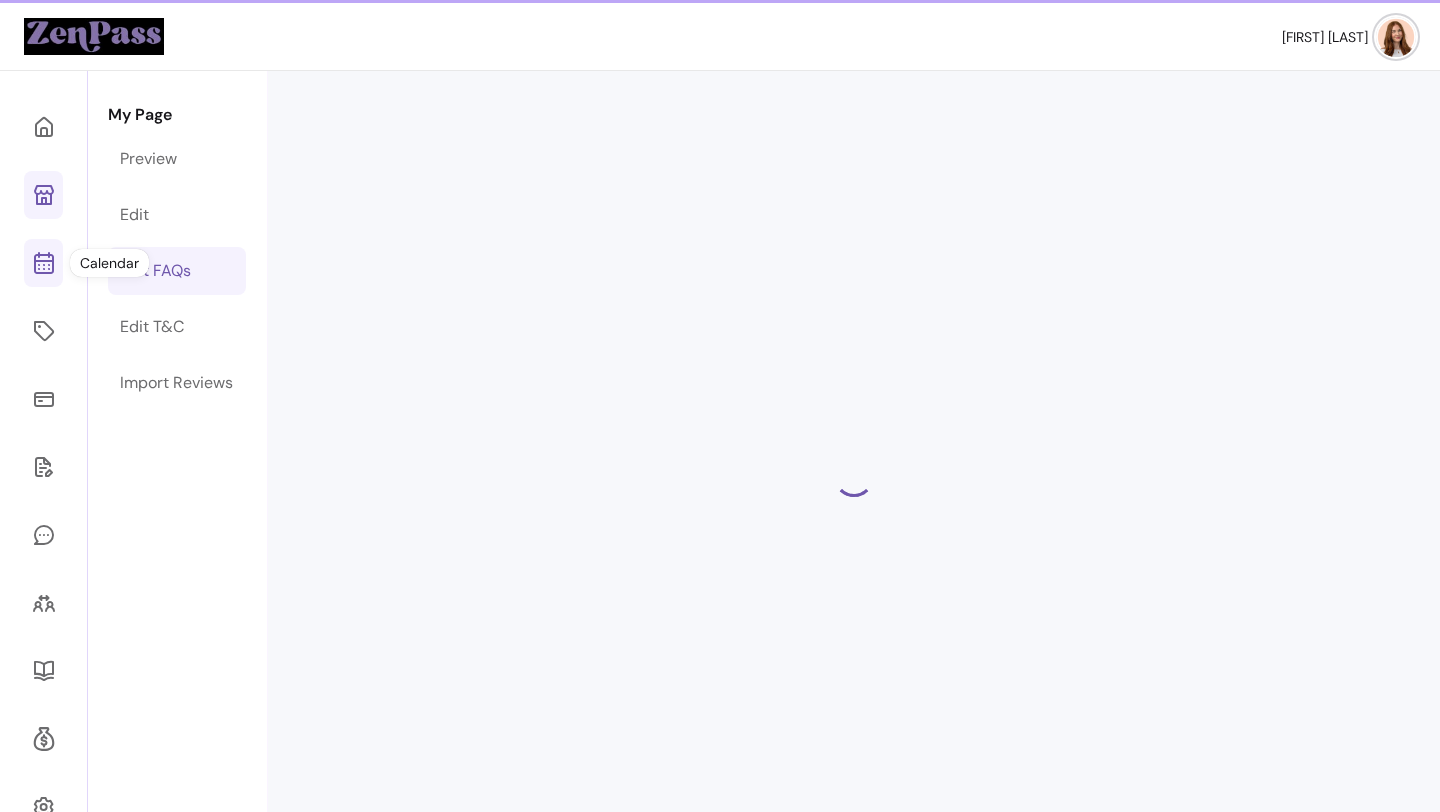 click 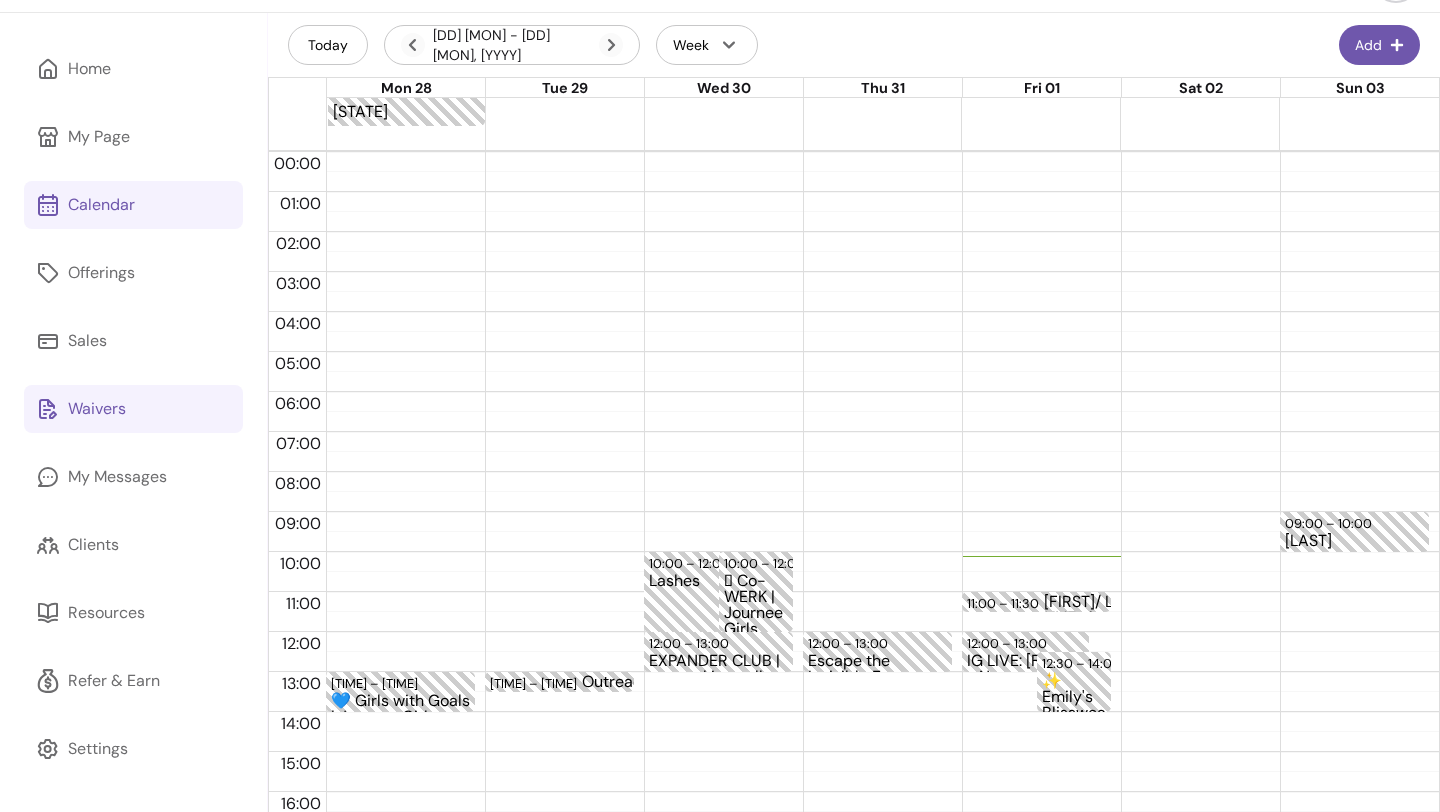 scroll, scrollTop: 95, scrollLeft: 0, axis: vertical 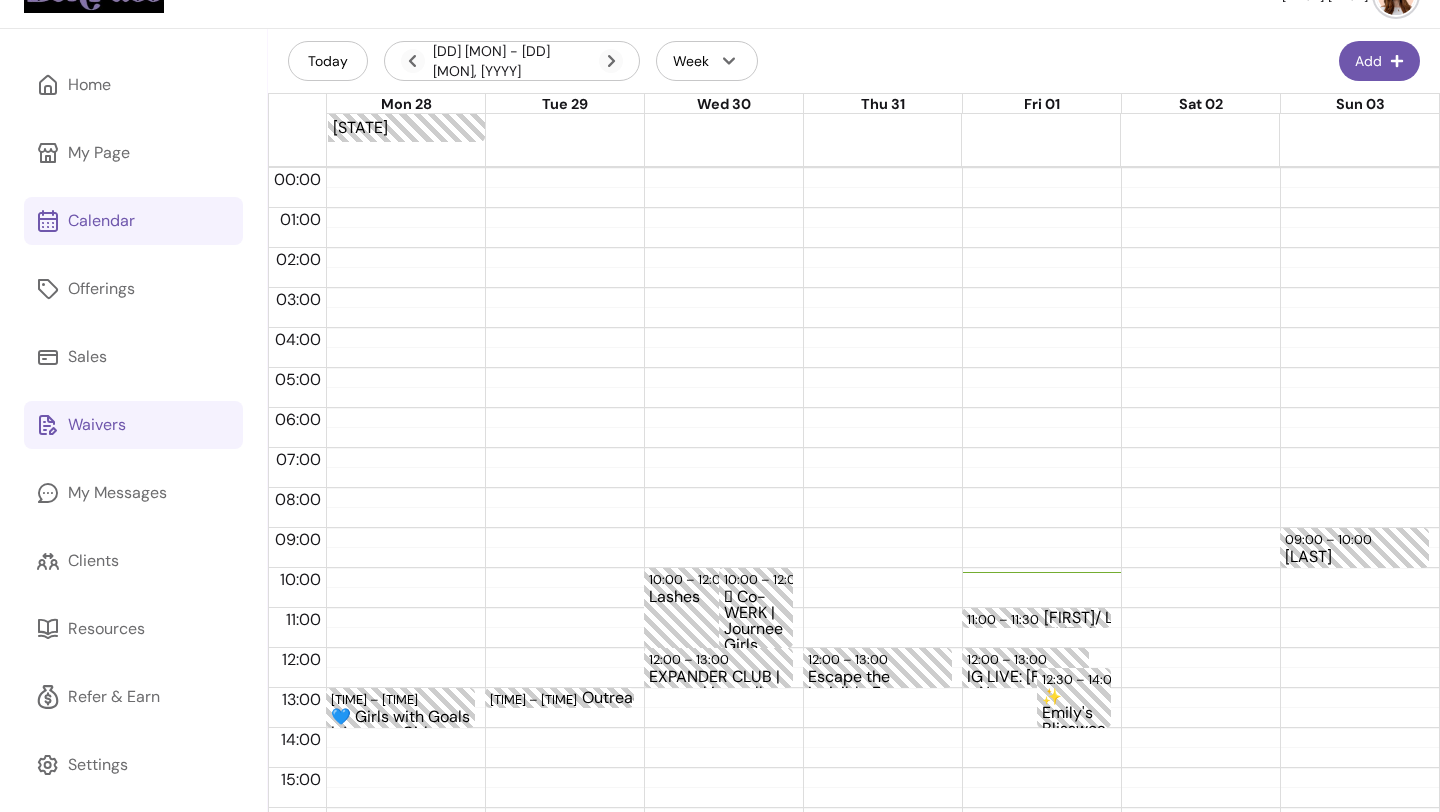 click on "Waivers" at bounding box center (97, 425) 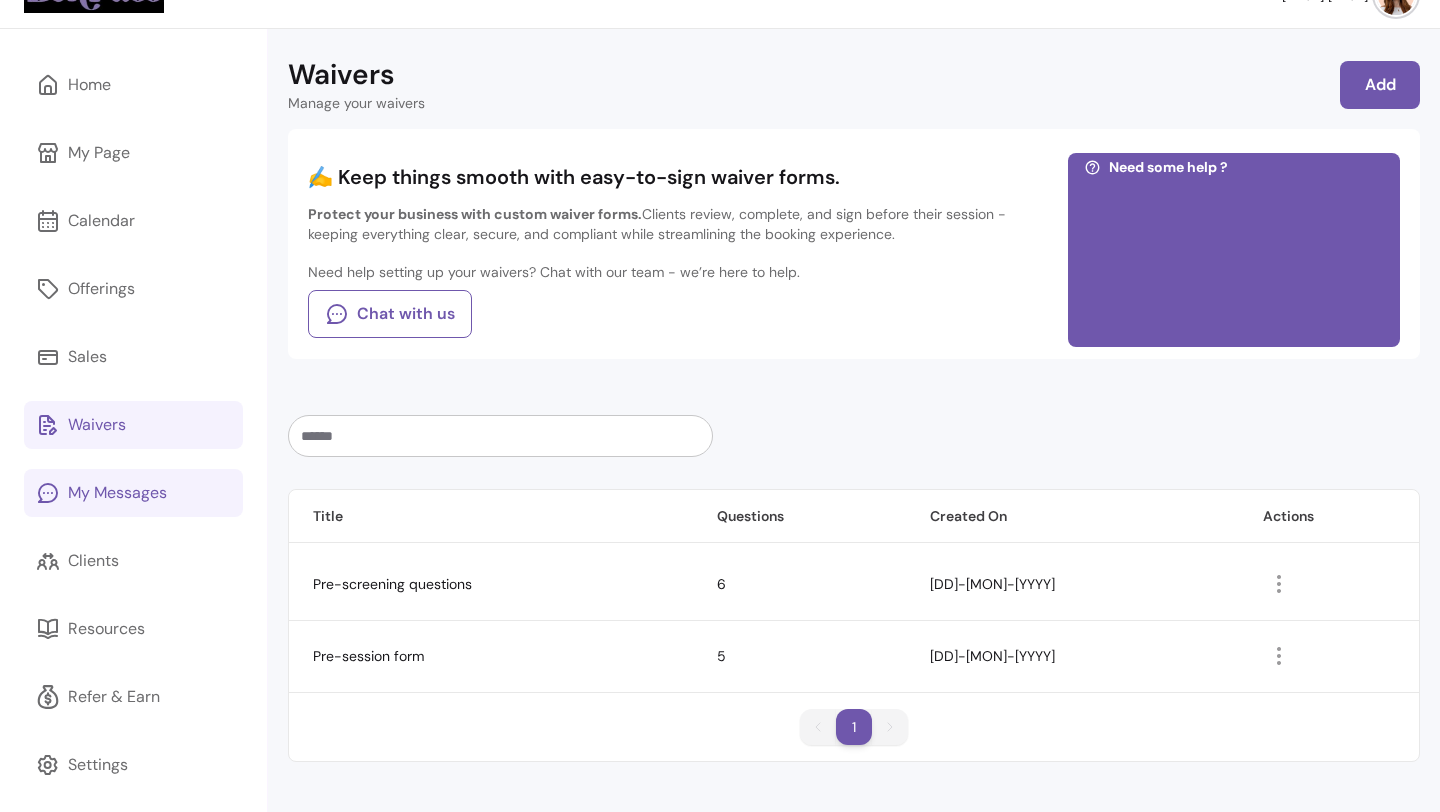 click on "My Messages" at bounding box center (117, 493) 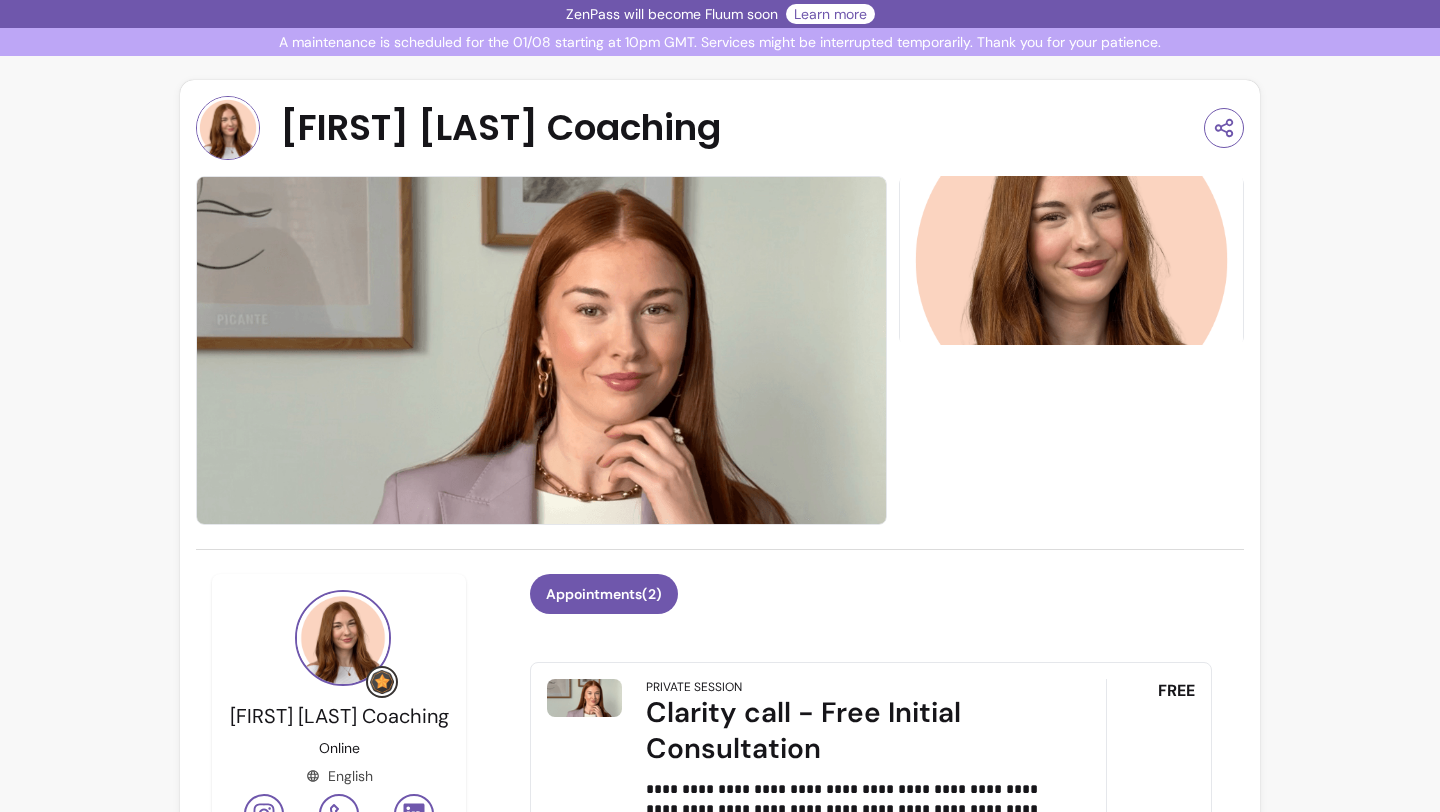 scroll, scrollTop: 0, scrollLeft: 0, axis: both 